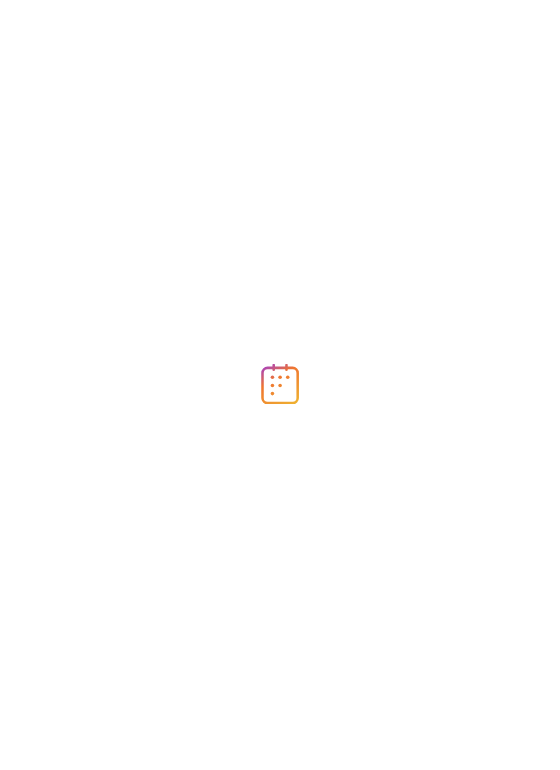 scroll, scrollTop: 0, scrollLeft: 0, axis: both 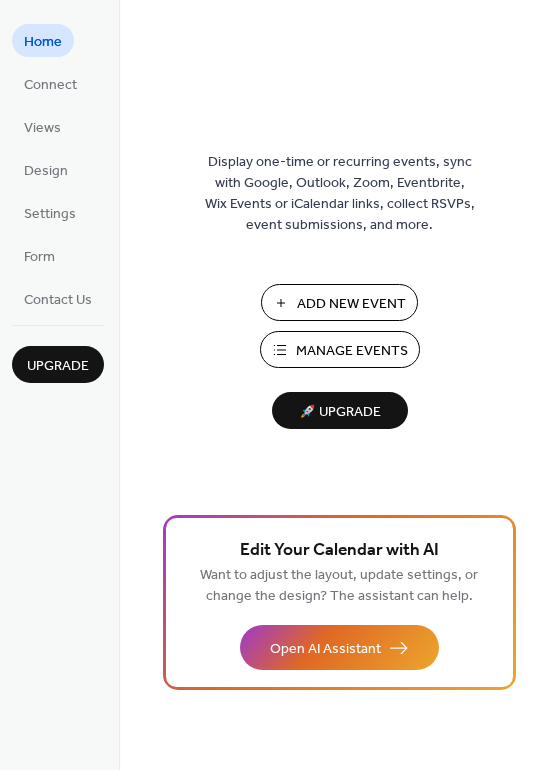 click on "Manage Events" at bounding box center [352, 351] 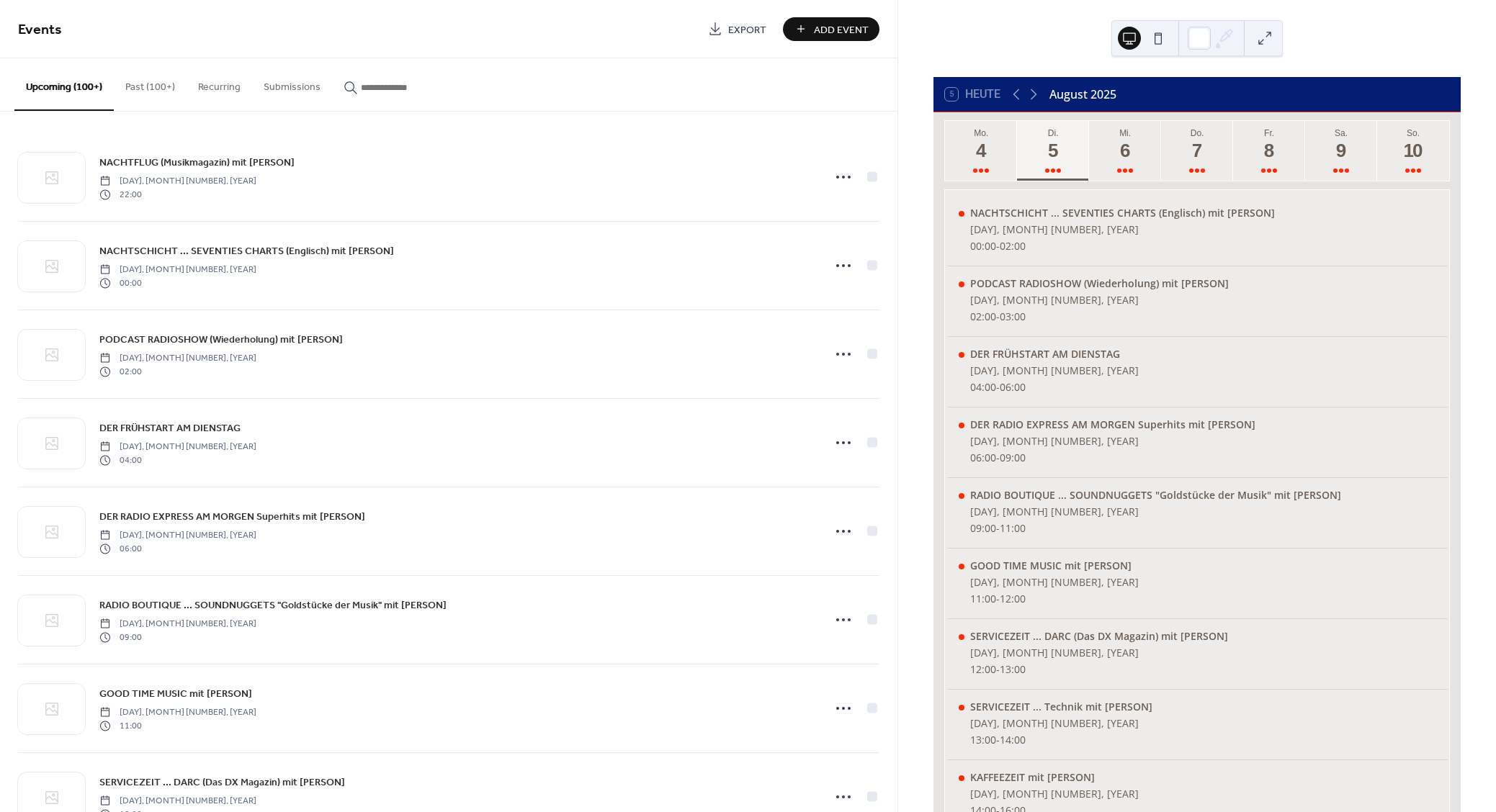 scroll, scrollTop: 0, scrollLeft: 0, axis: both 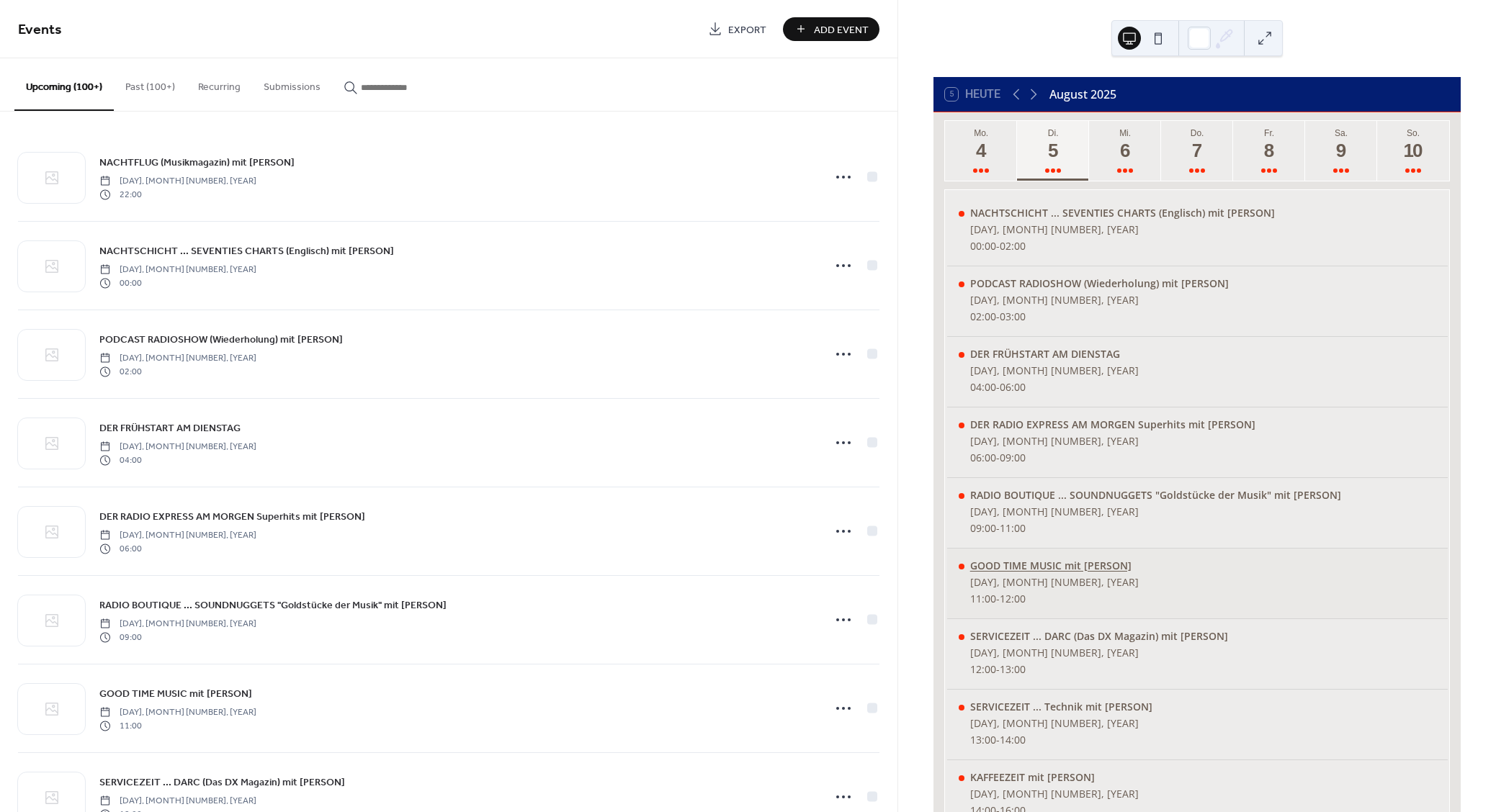 click on "GOOD TIME MUSIC mit [PERSON]" at bounding box center (1054, 565) 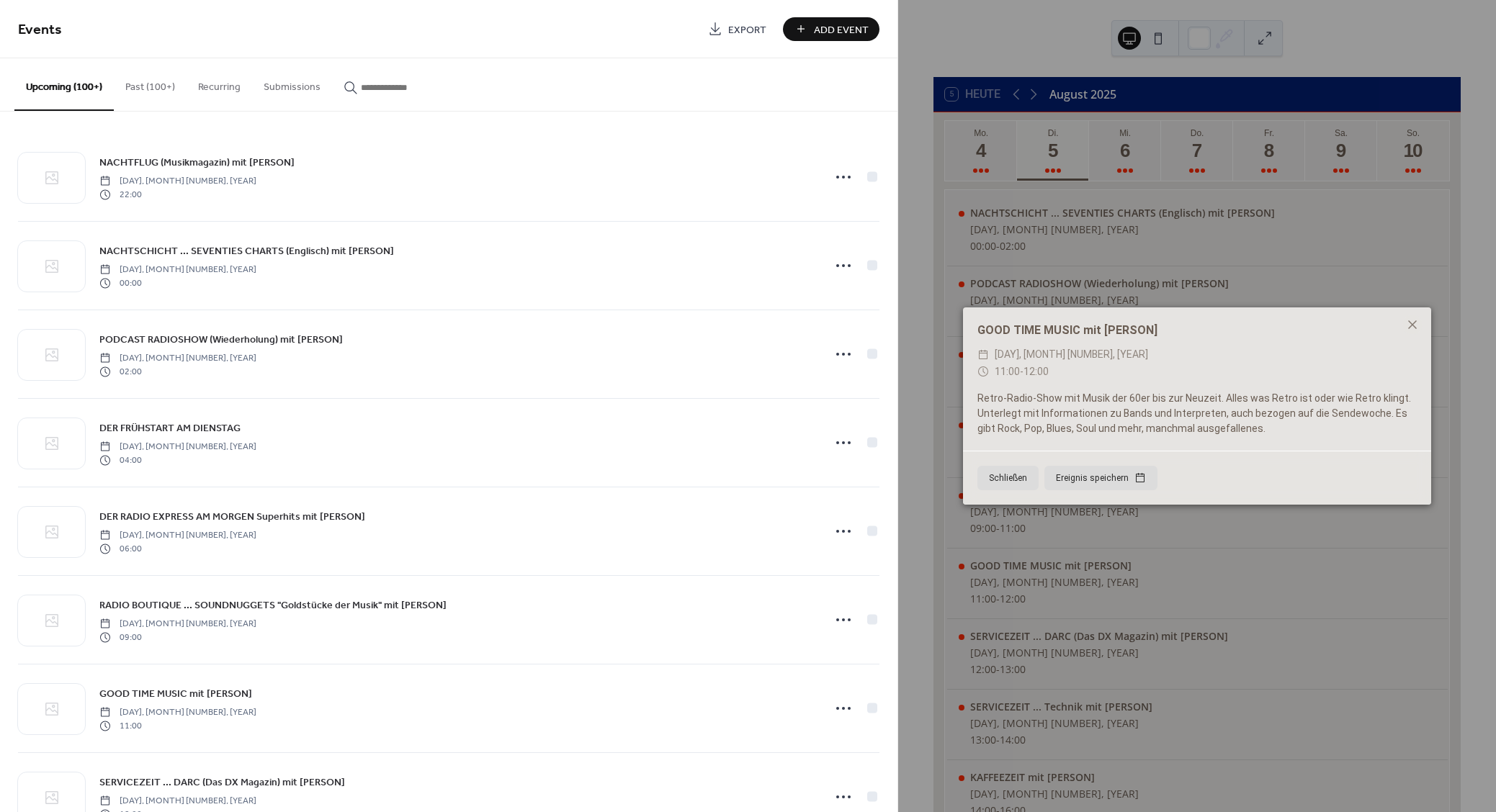 drag, startPoint x: 1217, startPoint y: 334, endPoint x: 975, endPoint y: 323, distance: 242.24987 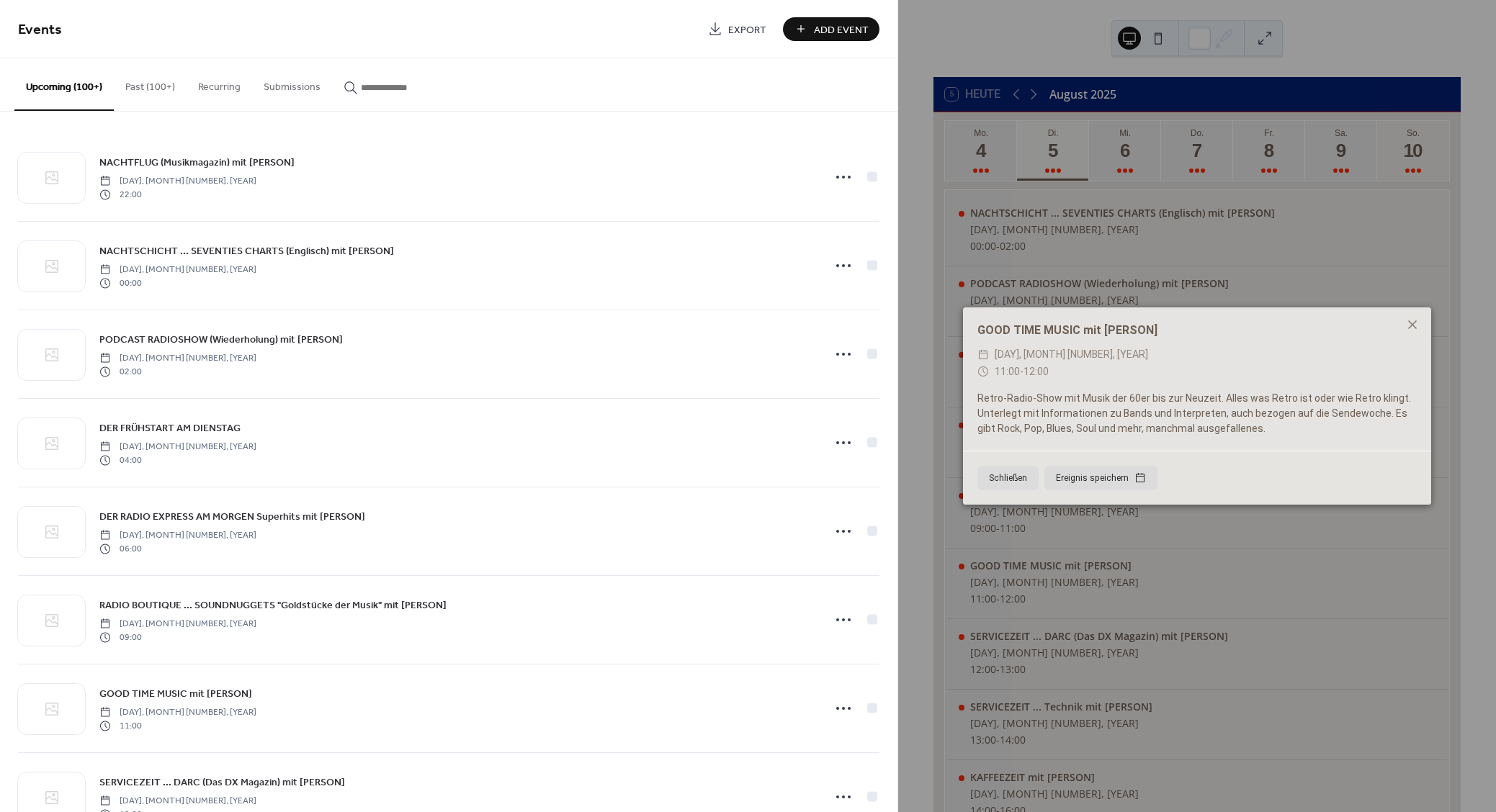 copy on "GOOD TIME MUSIC mit [PERSON]" 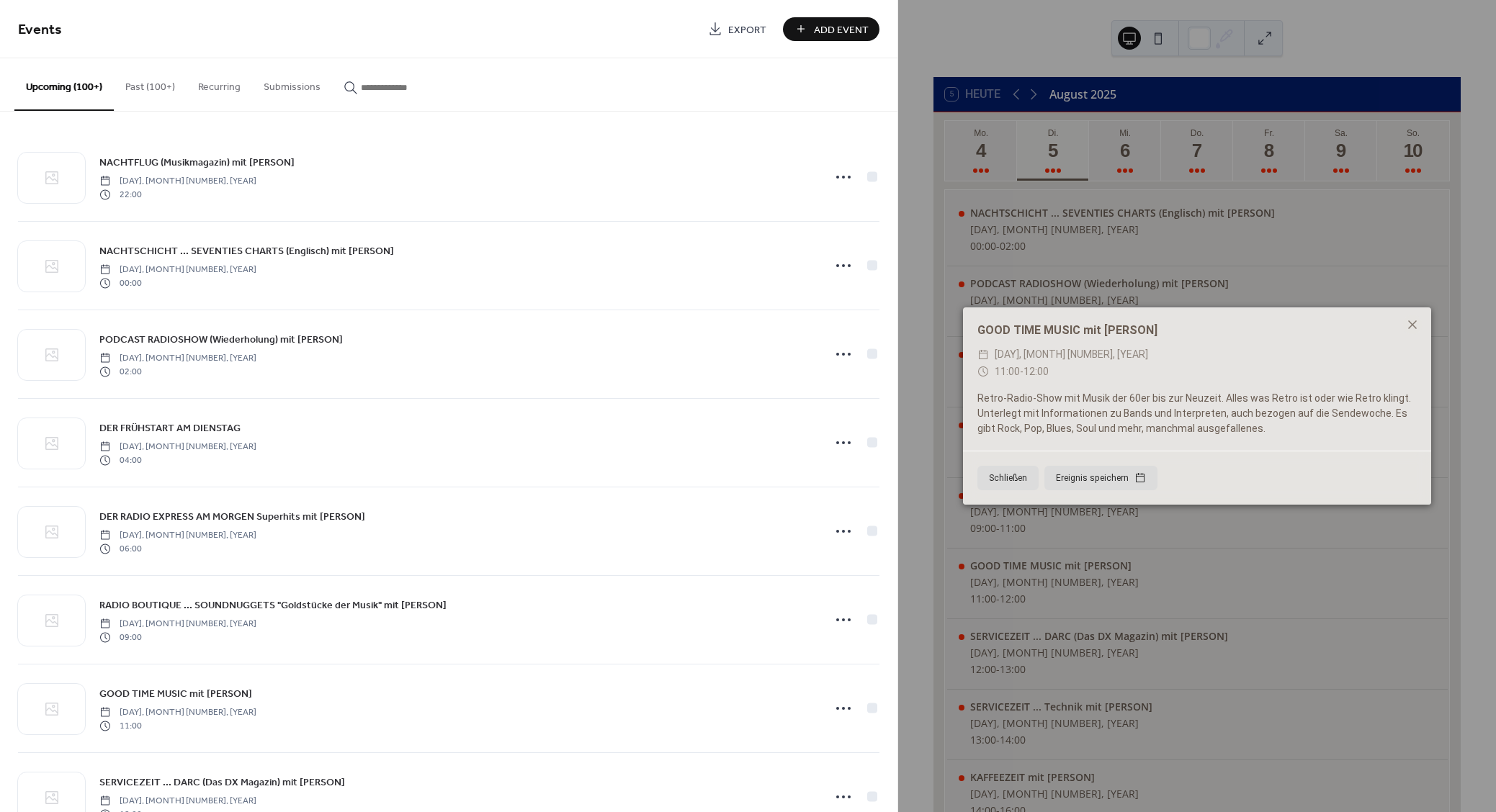 paste on "**********" 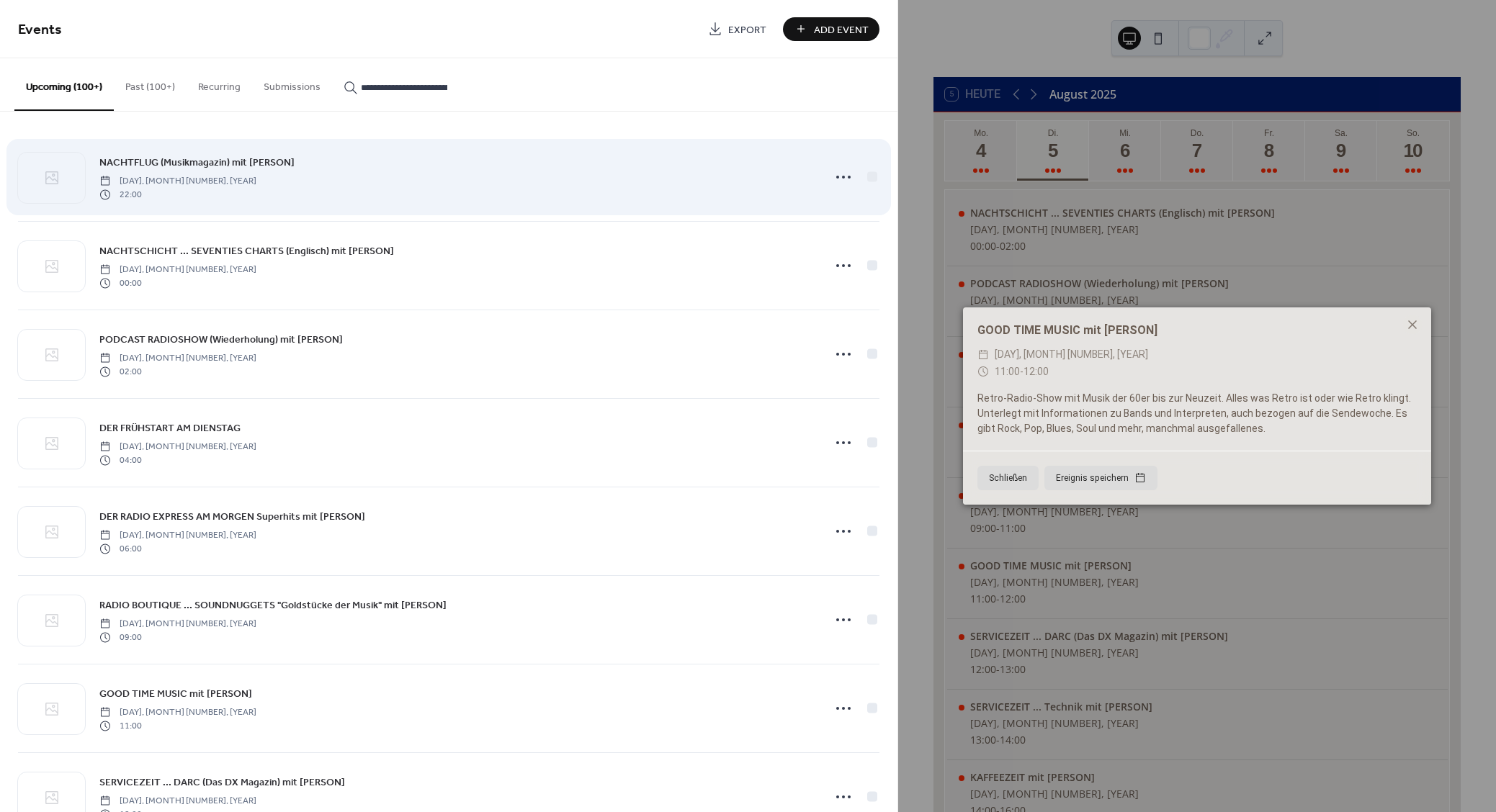 scroll, scrollTop: 0, scrollLeft: 79, axis: horizontal 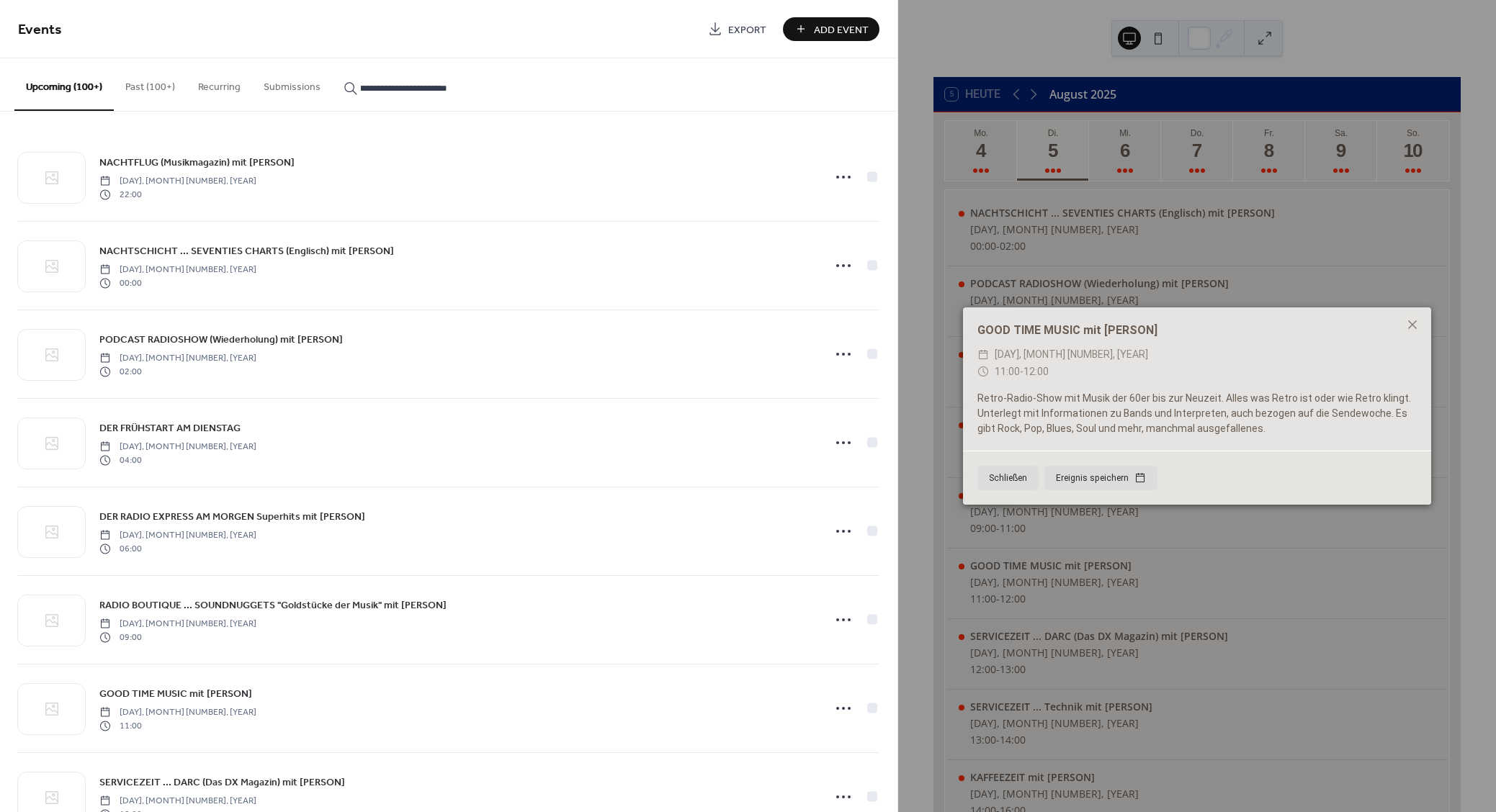 type on "**********" 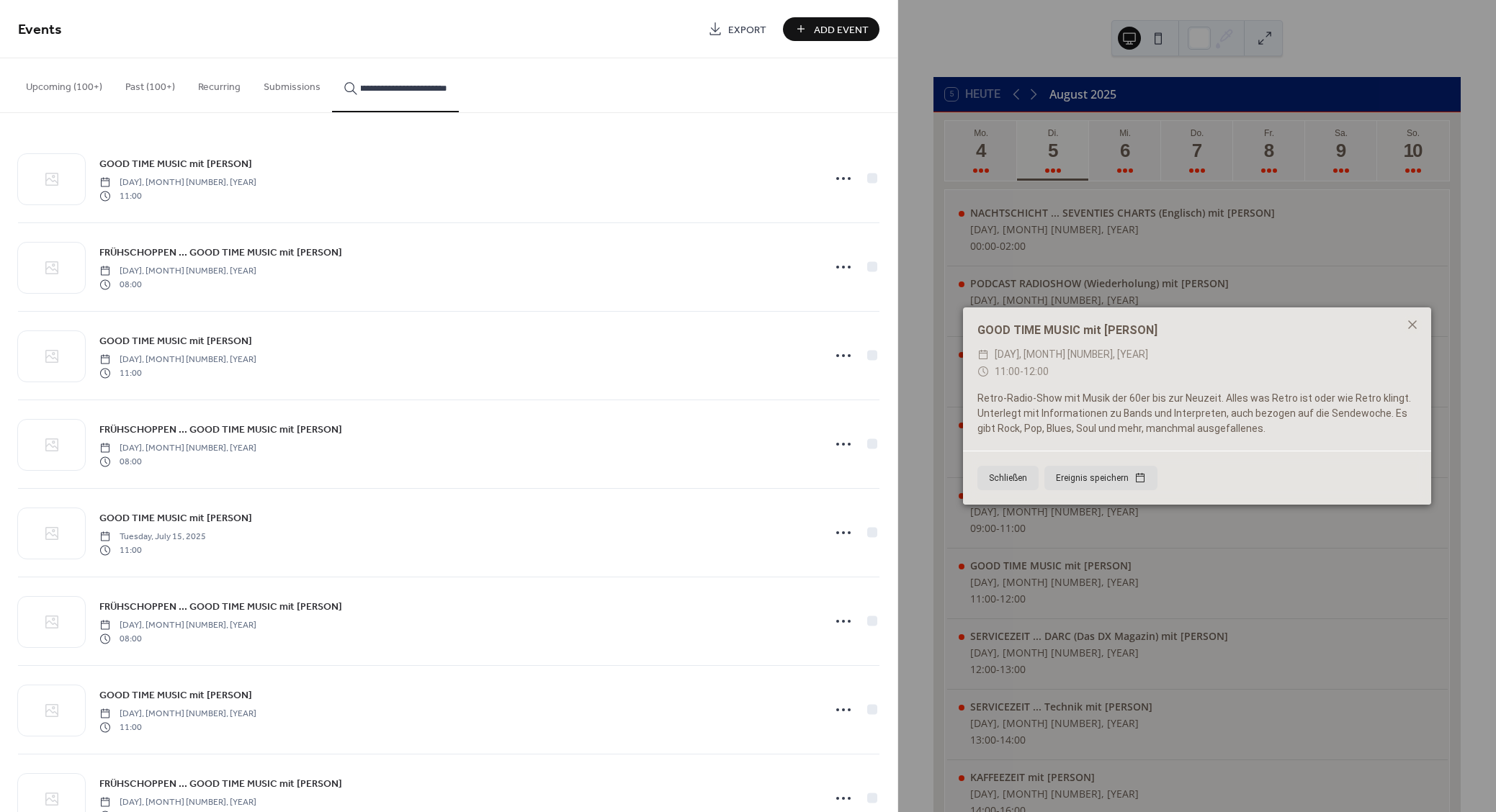 click on "GOOD TIME MUSIC mit [PERSON]" at bounding box center (176, 164) 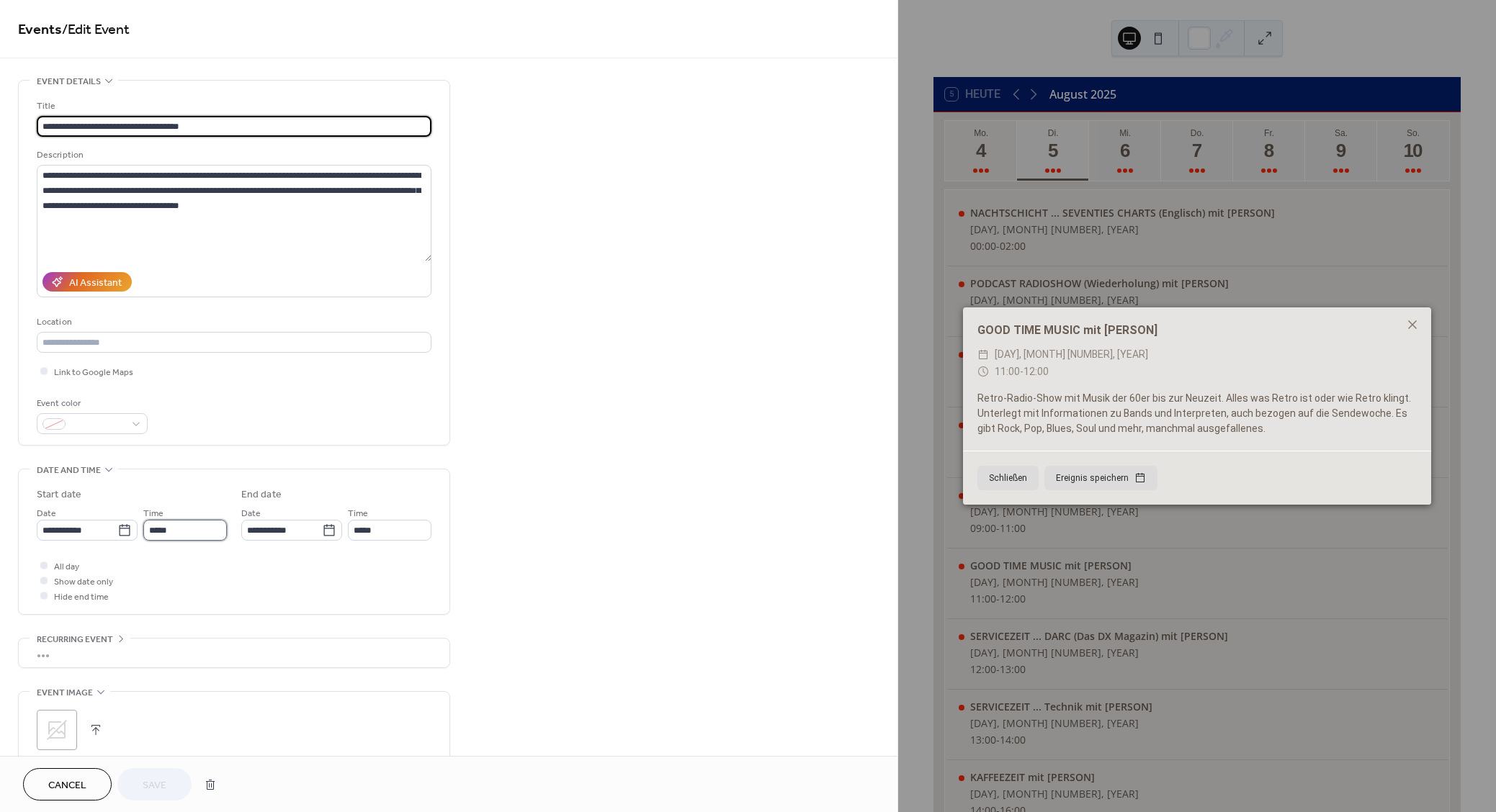 click on "*****" at bounding box center (185, 530) 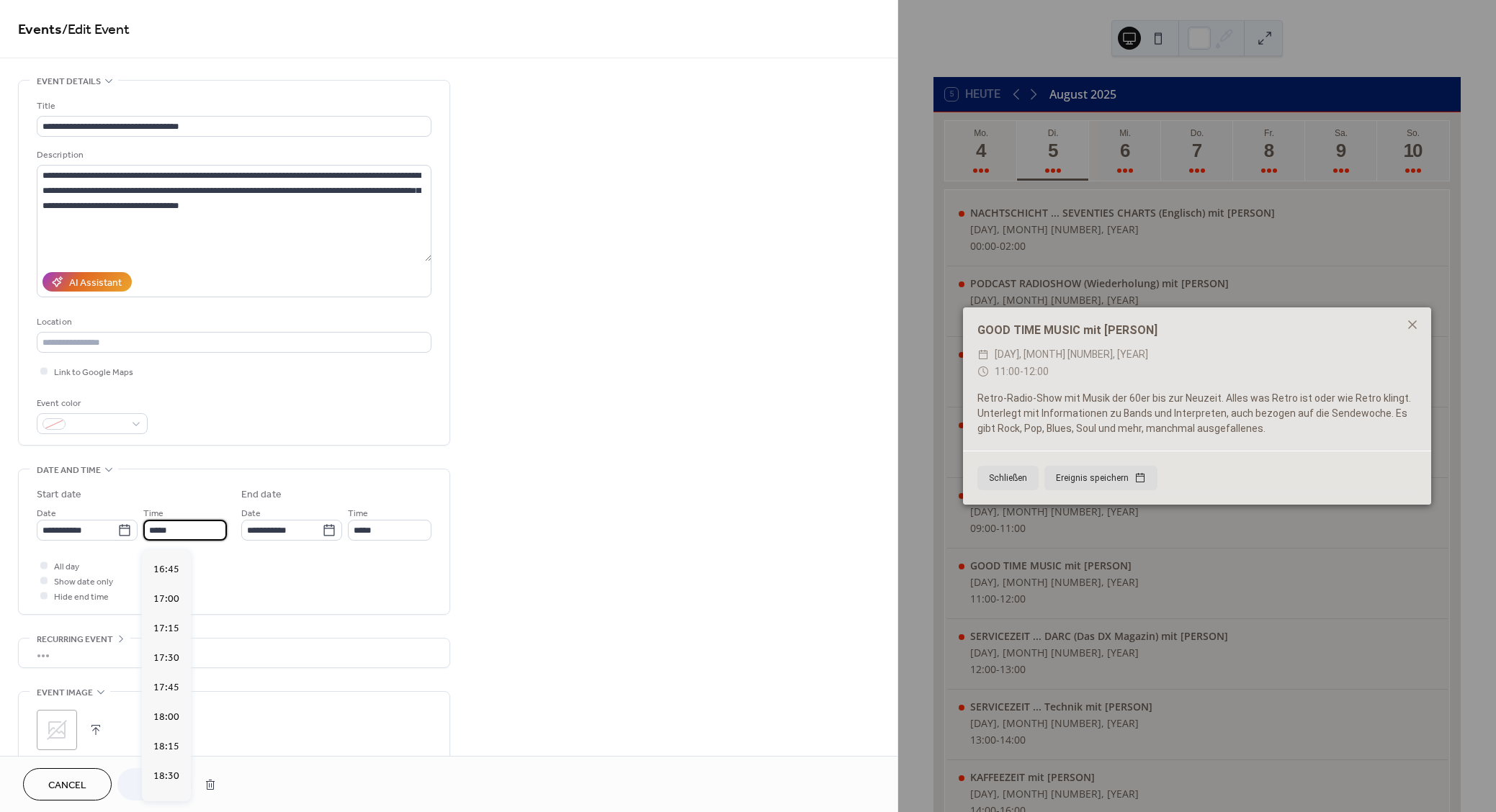 scroll, scrollTop: 1995, scrollLeft: 0, axis: vertical 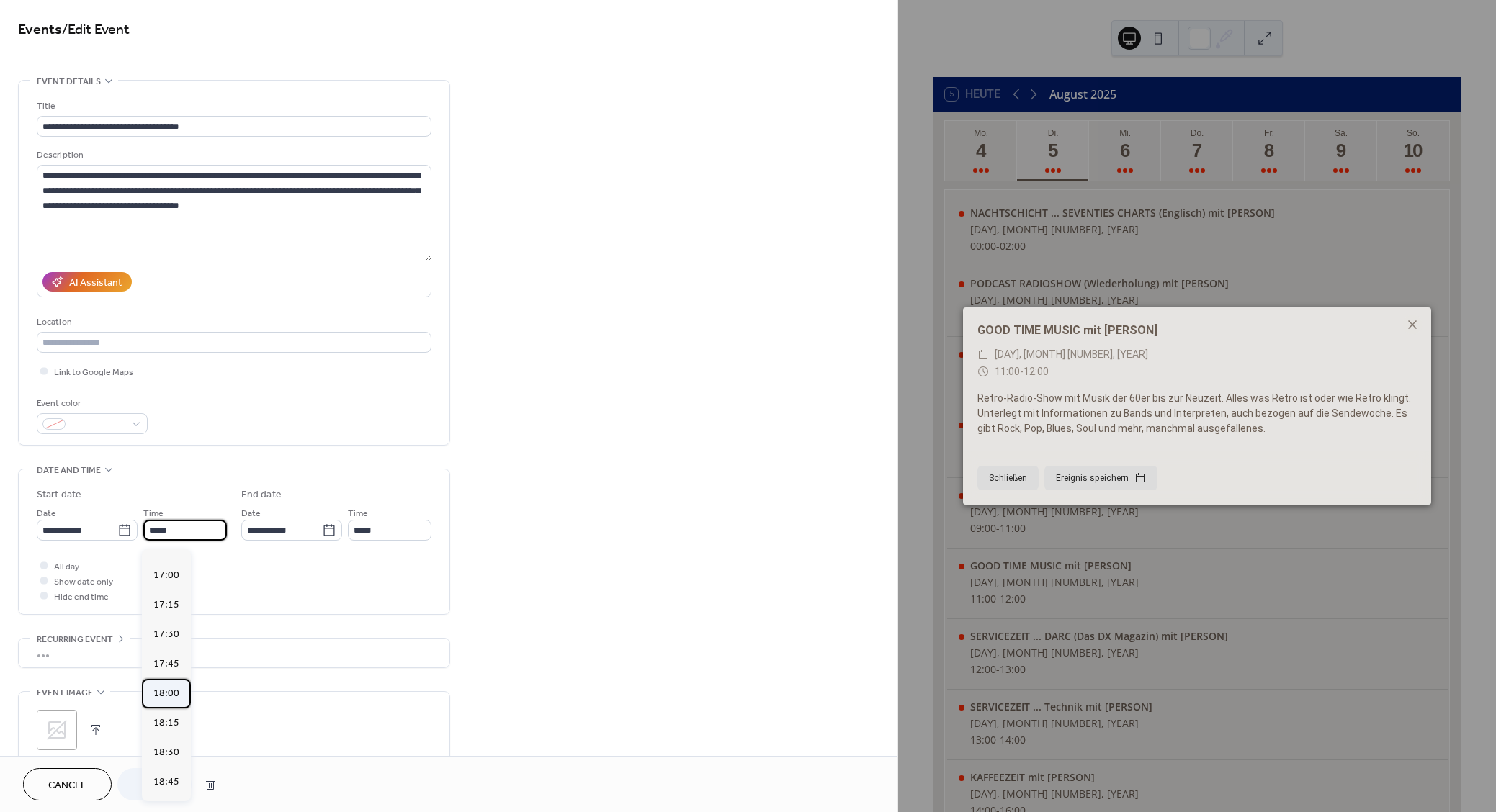 click on "18:00" at bounding box center [166, 693] 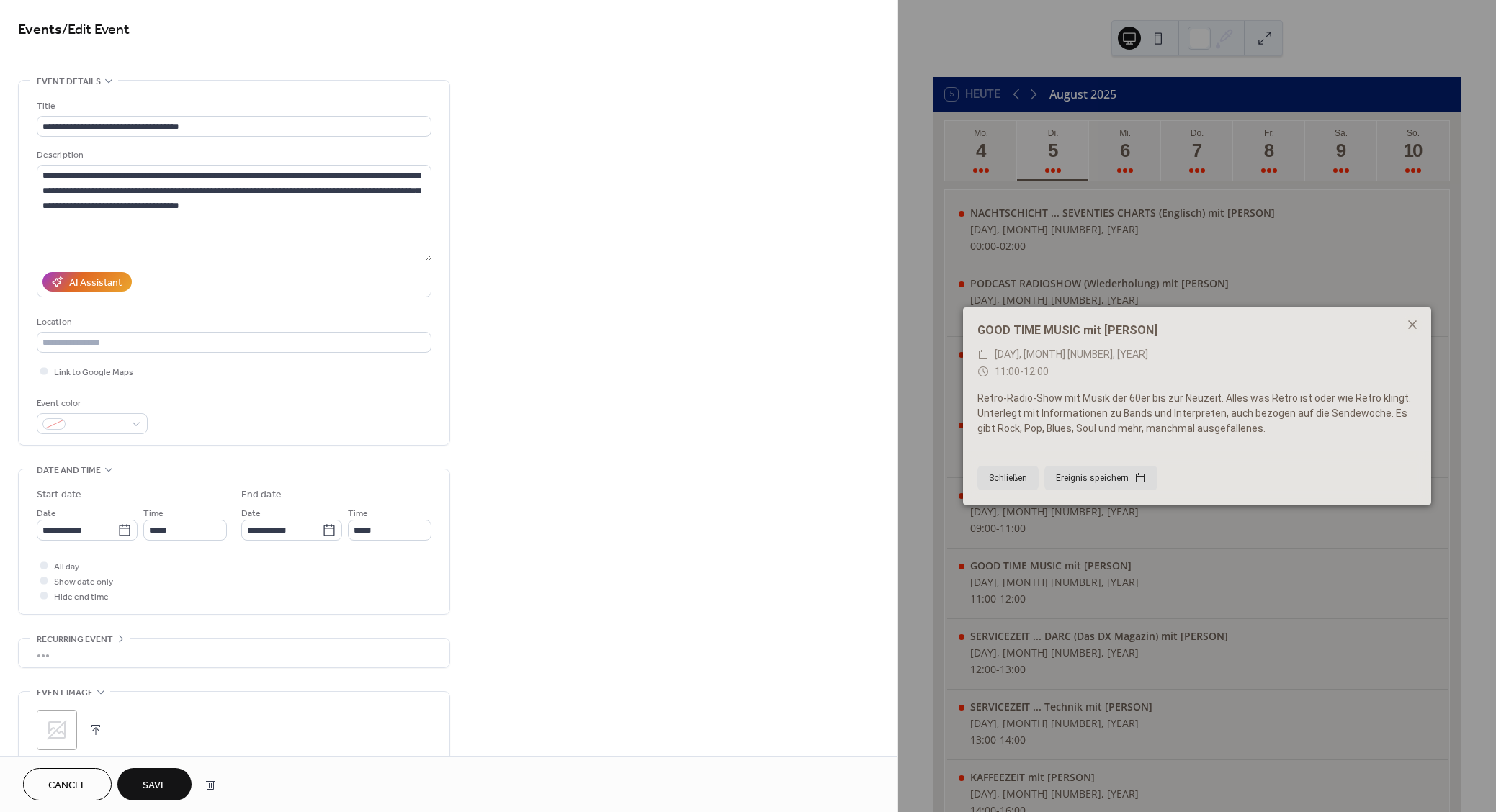 type on "*****" 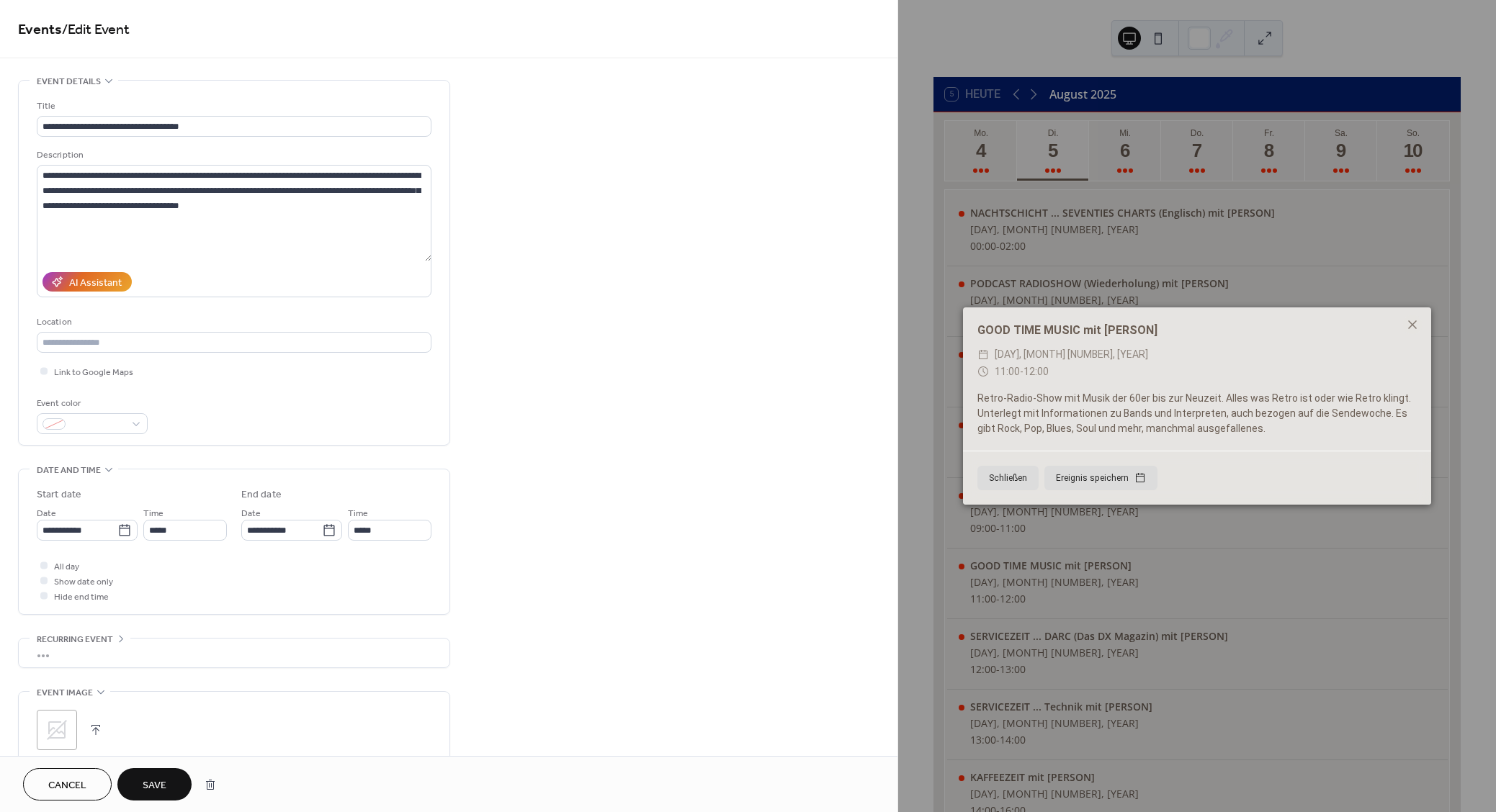 click on "Save" at bounding box center [154, 785] 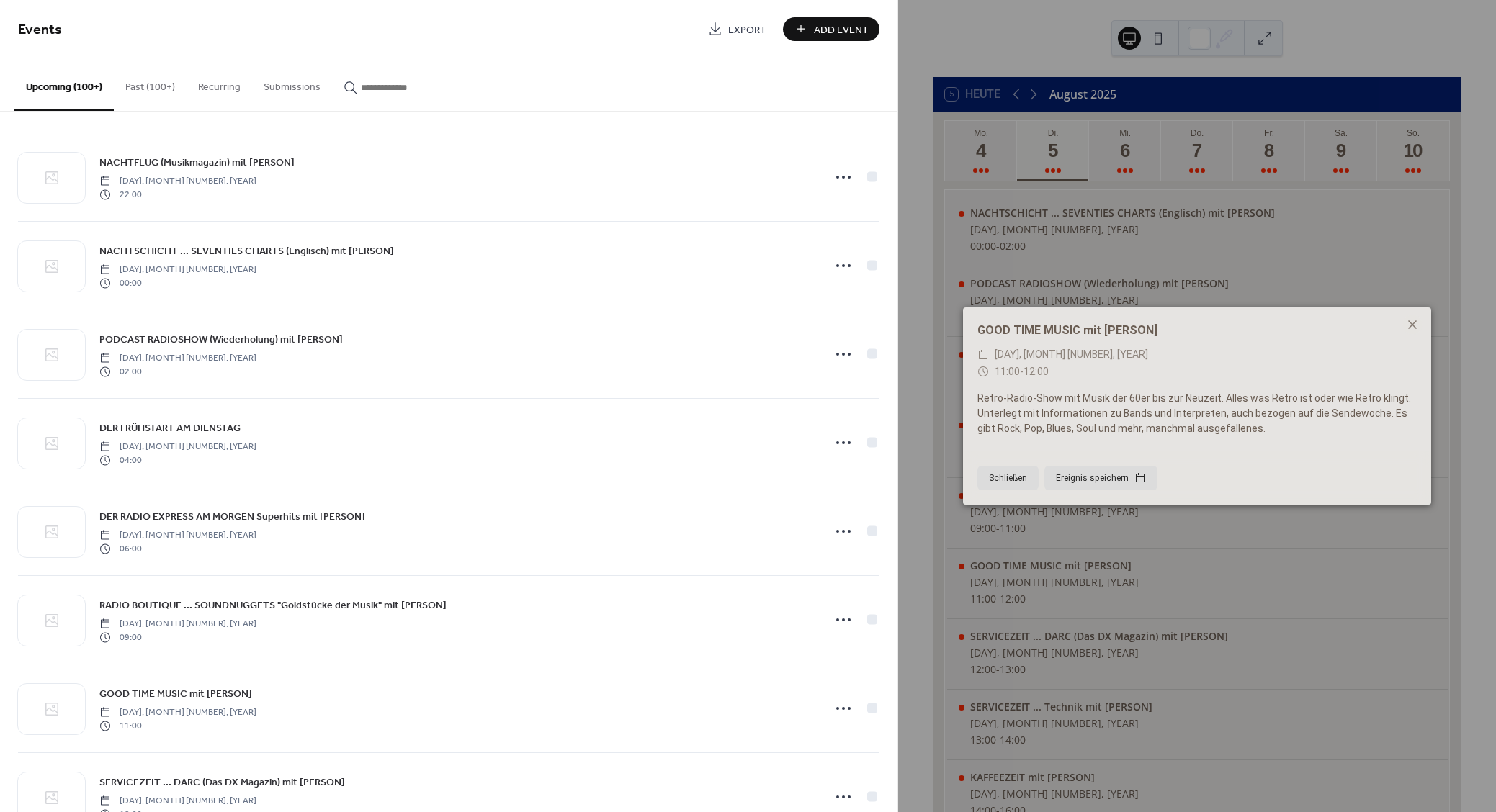 paste on "**********" 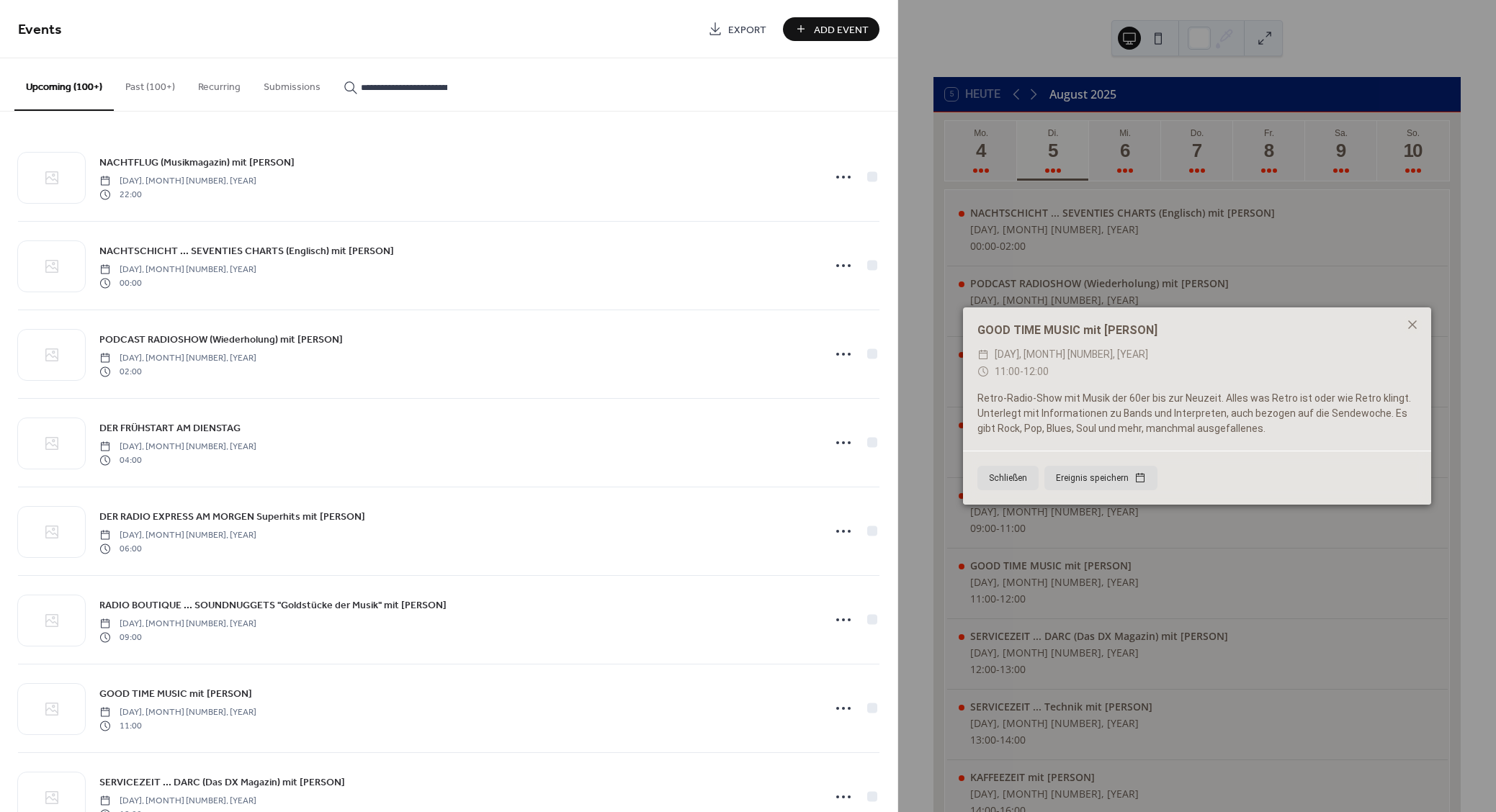 scroll, scrollTop: 0, scrollLeft: 79, axis: horizontal 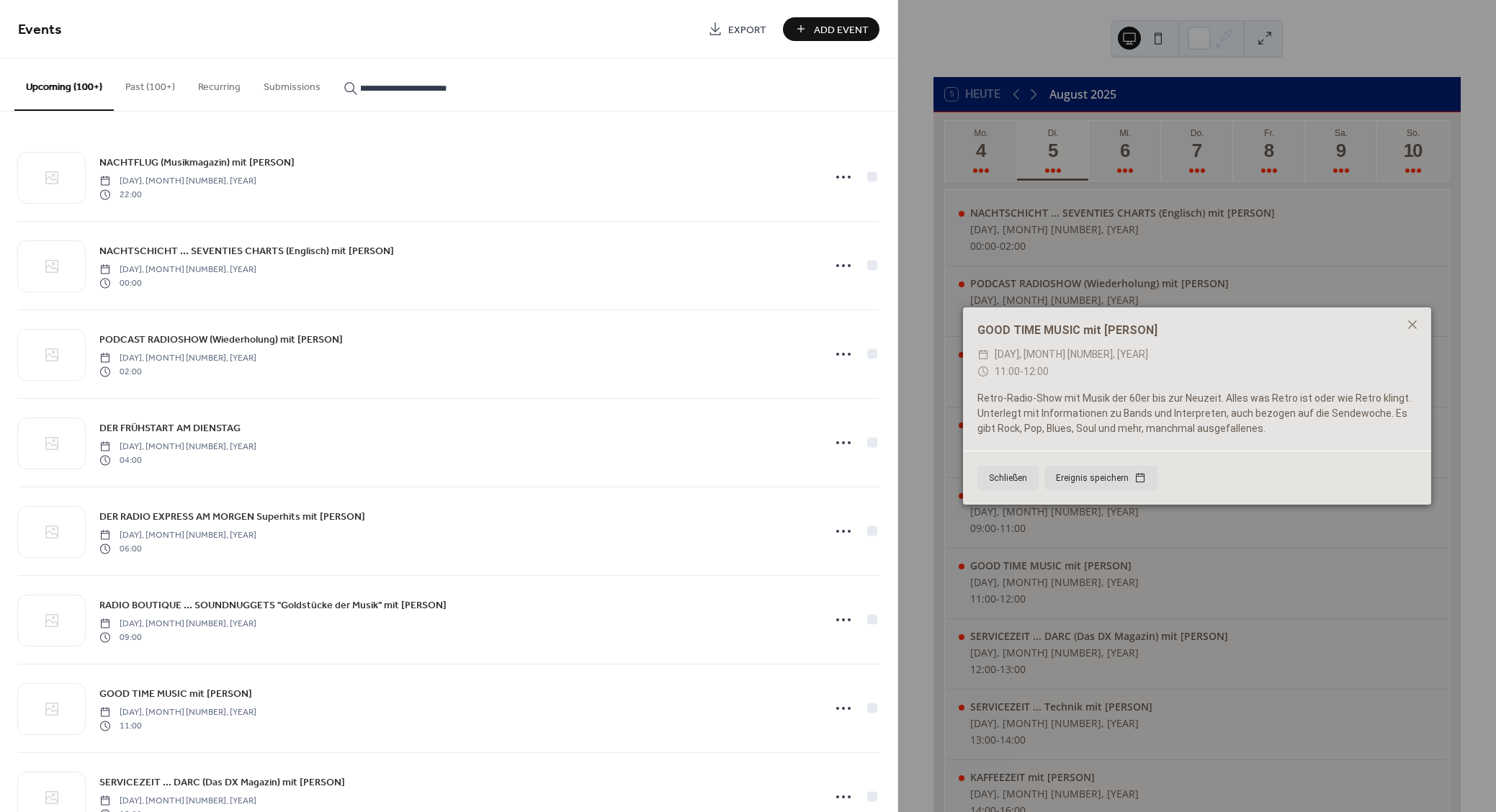 type on "**********" 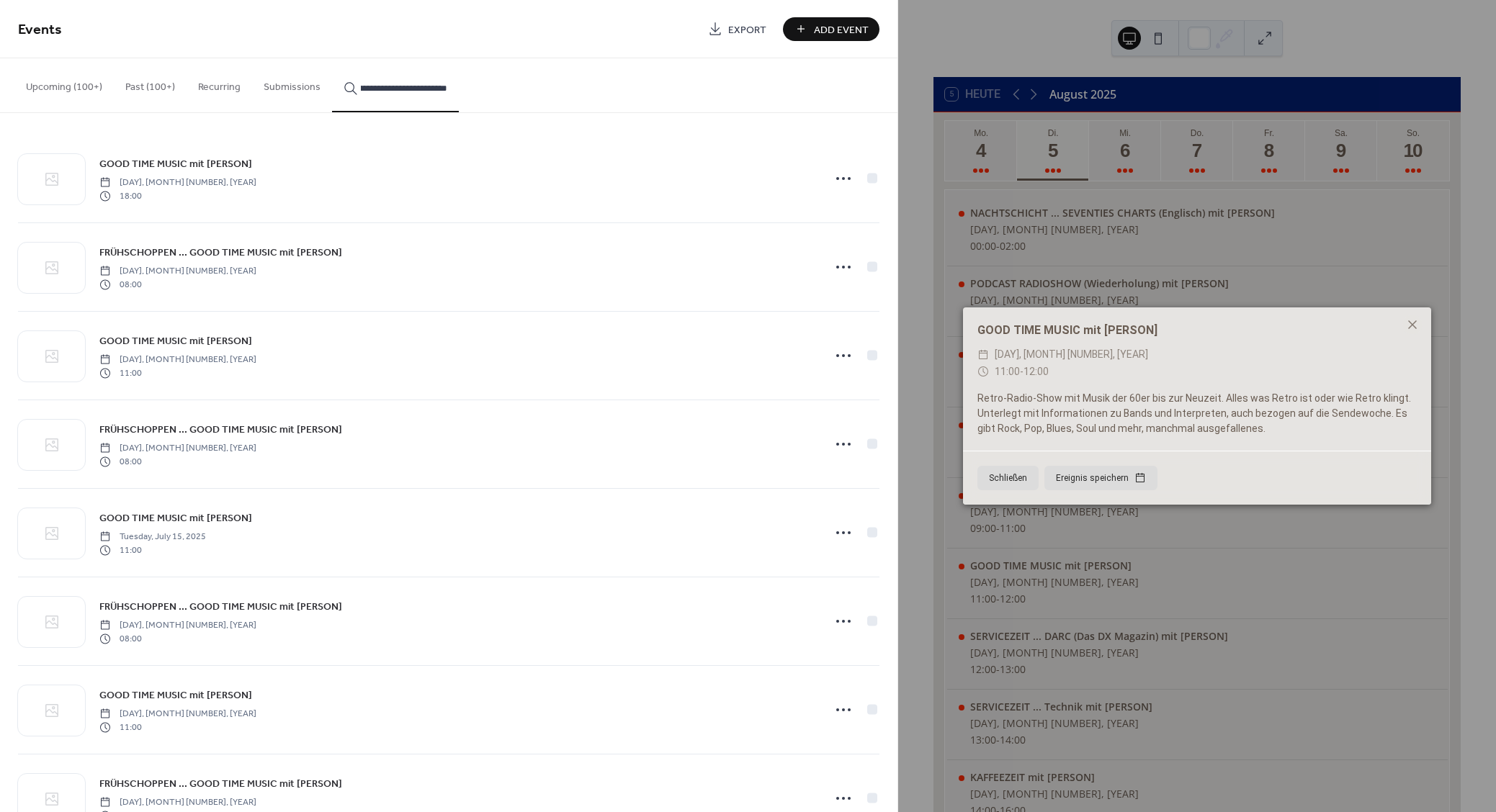 click on "GOOD TIME MUSIC mit [PERSON]" at bounding box center [176, 341] 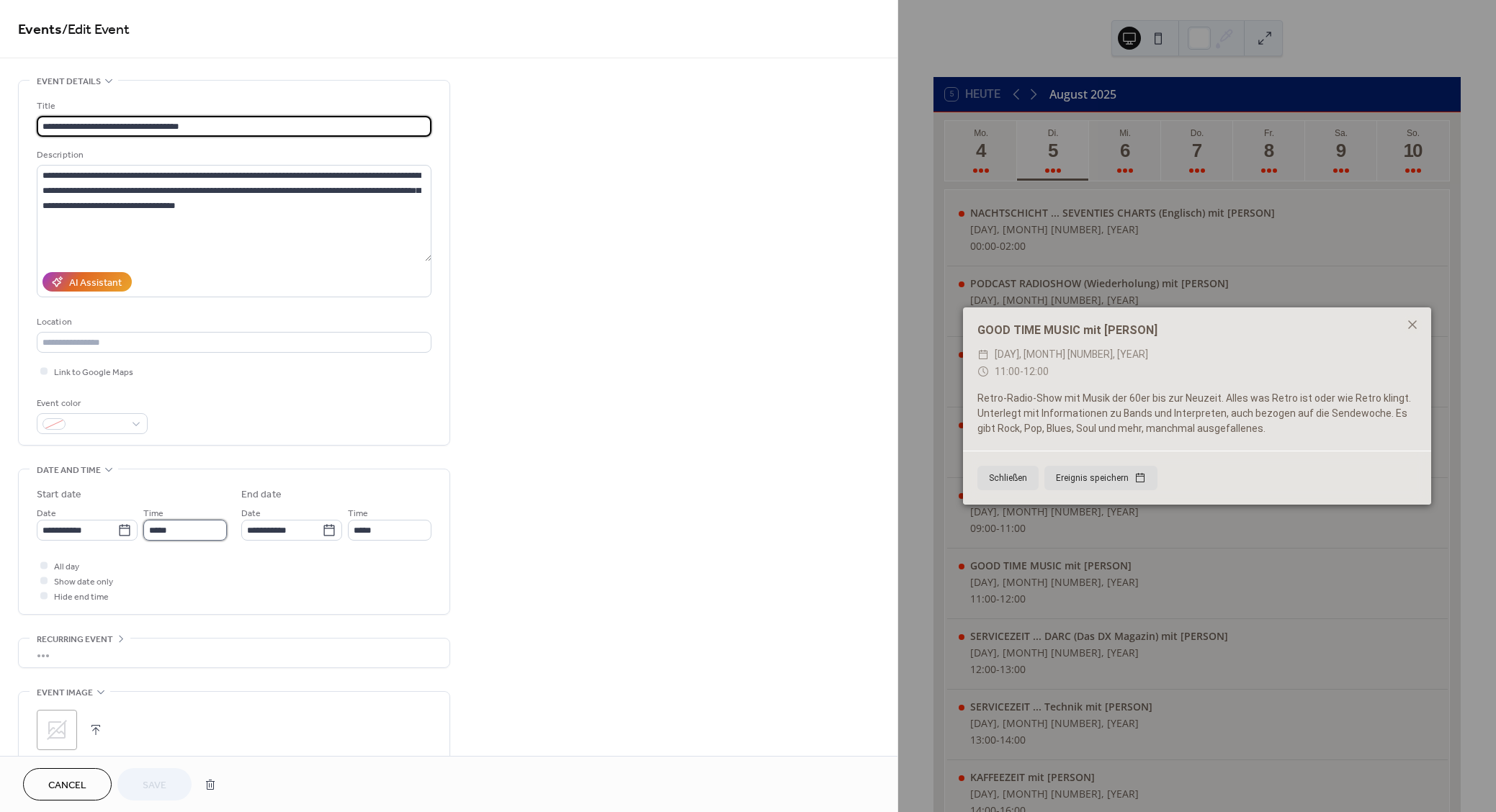 click on "*****" at bounding box center (185, 530) 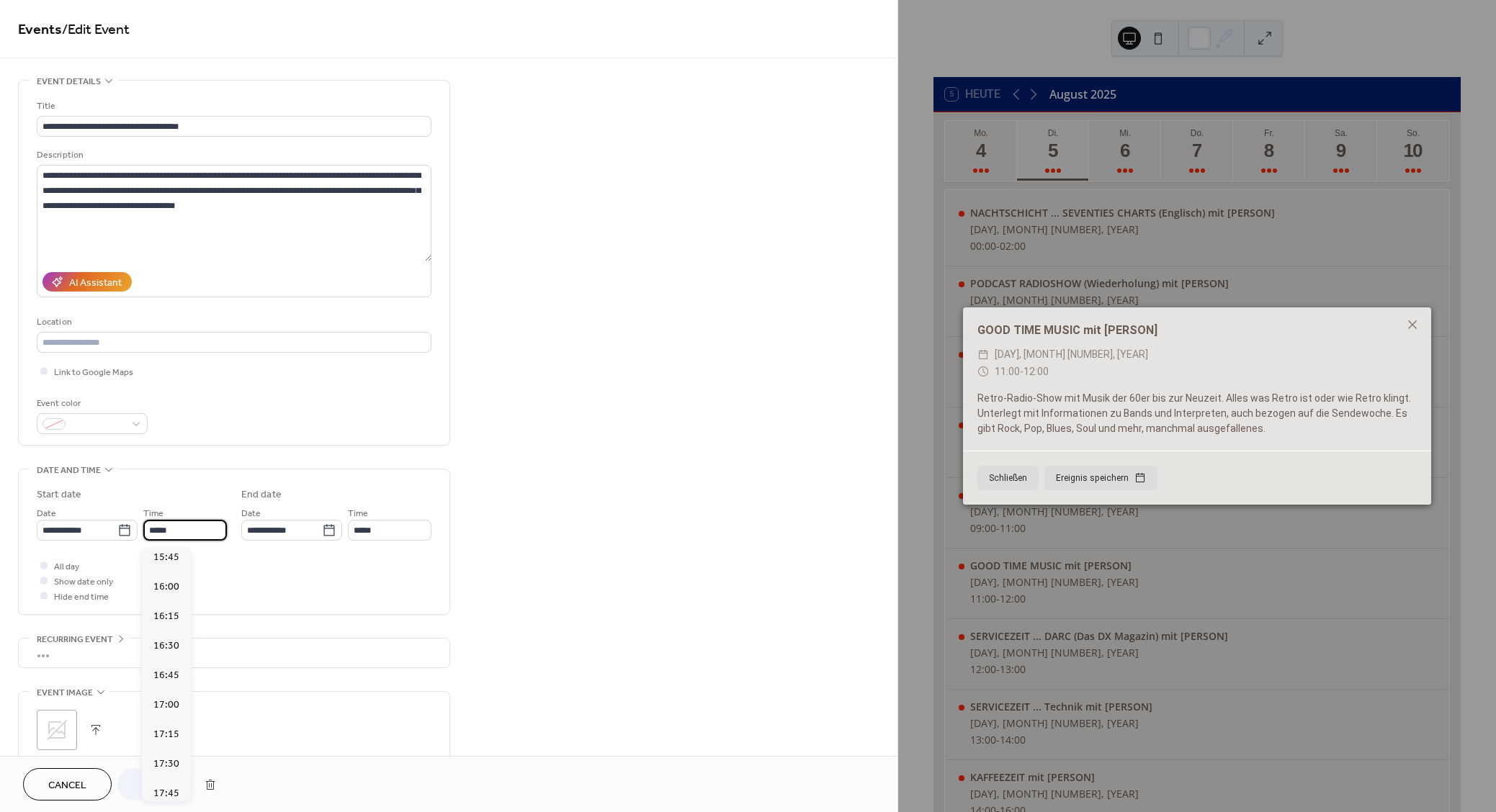 scroll, scrollTop: 1931, scrollLeft: 0, axis: vertical 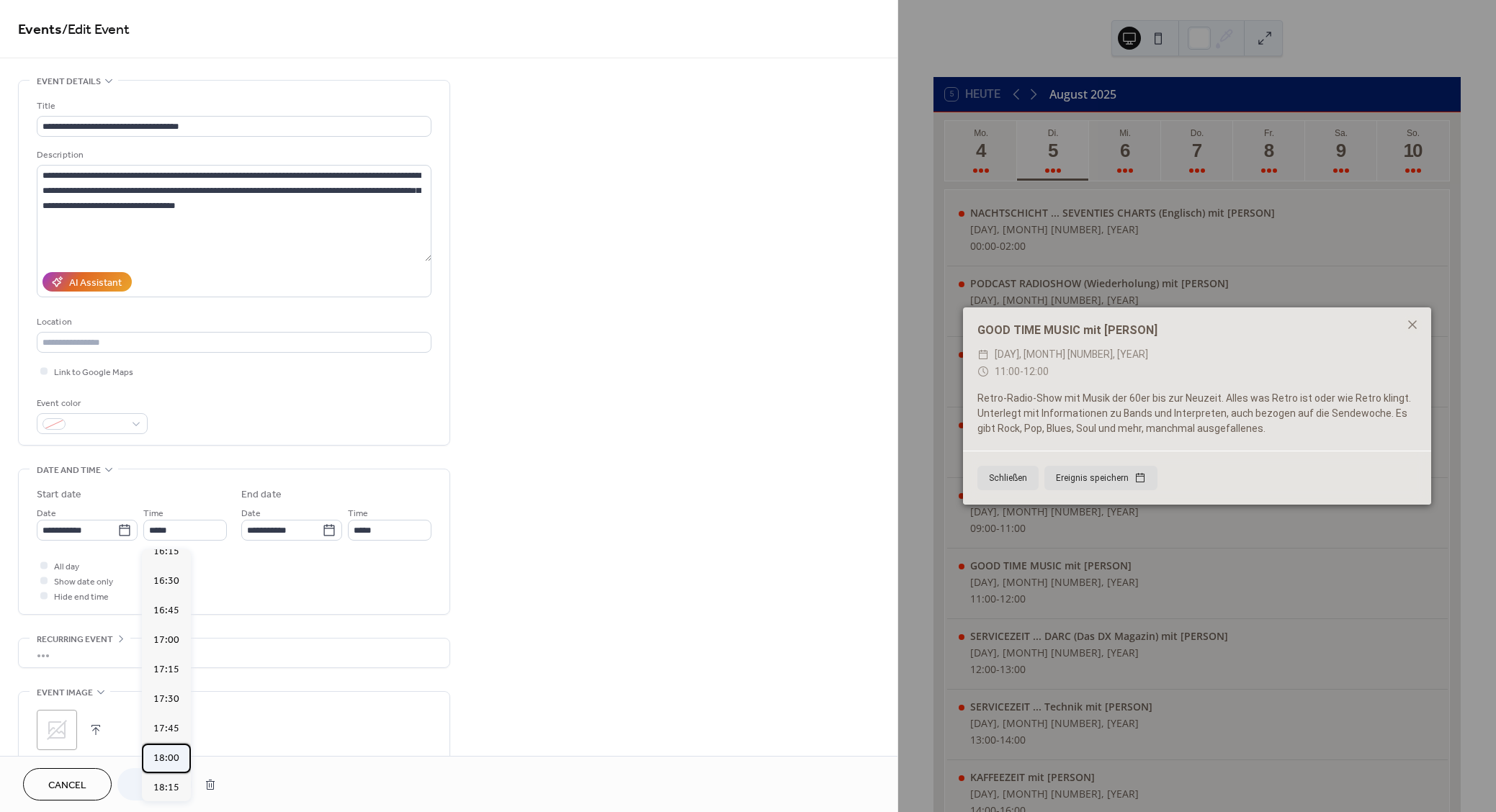 click on "18:00" at bounding box center [166, 758] 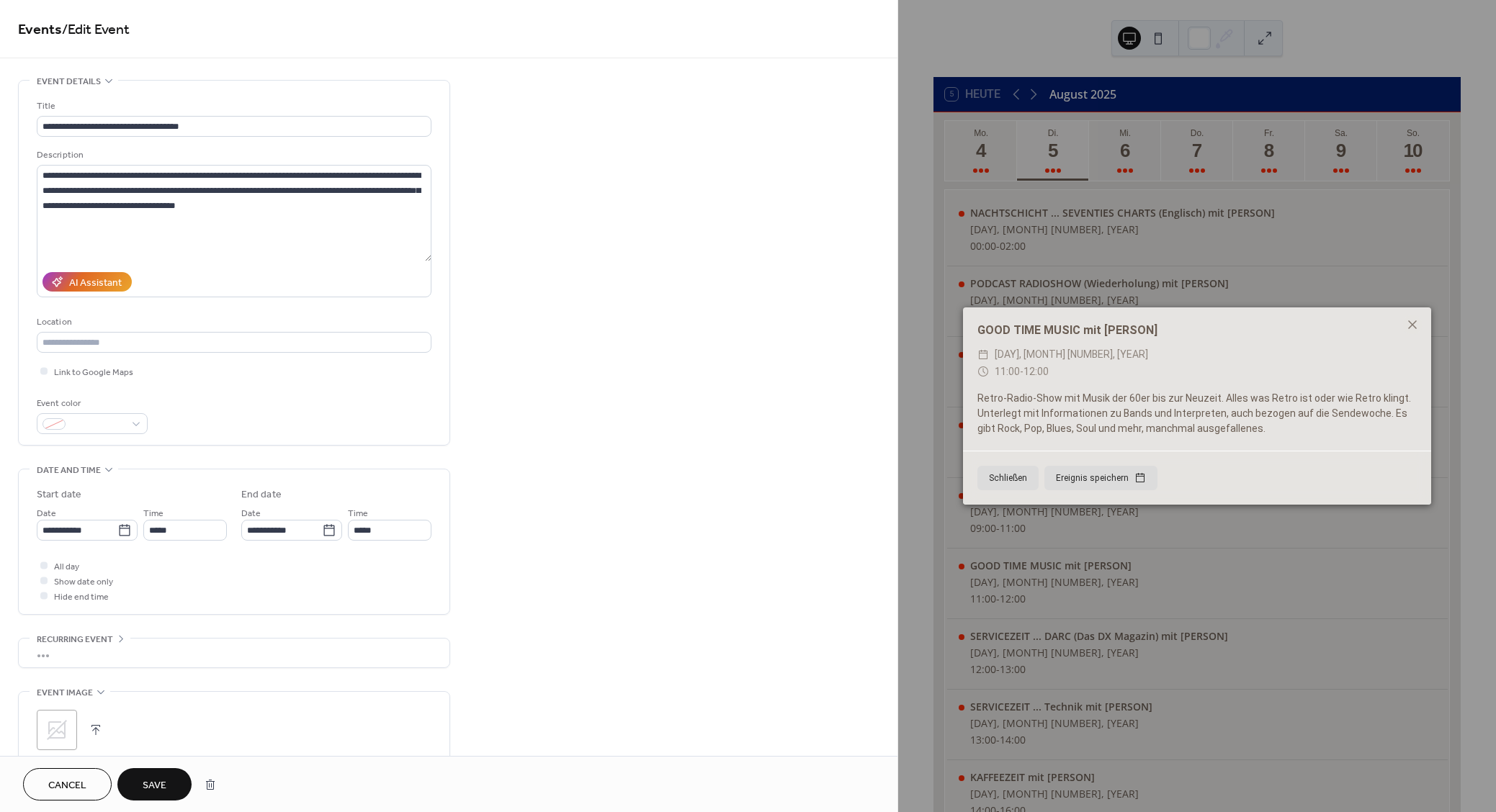 type on "*****" 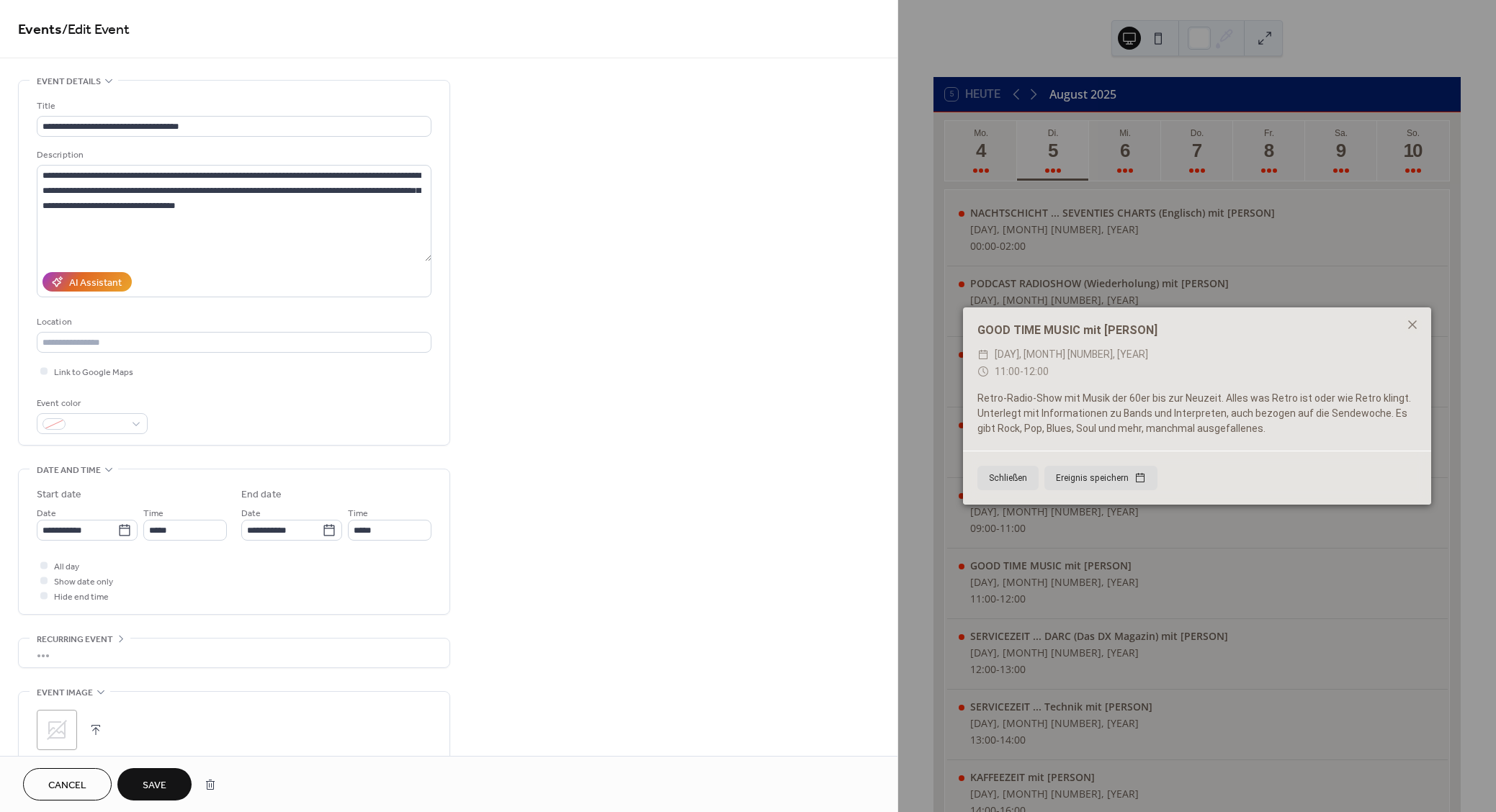 click on "Save" at bounding box center [154, 785] 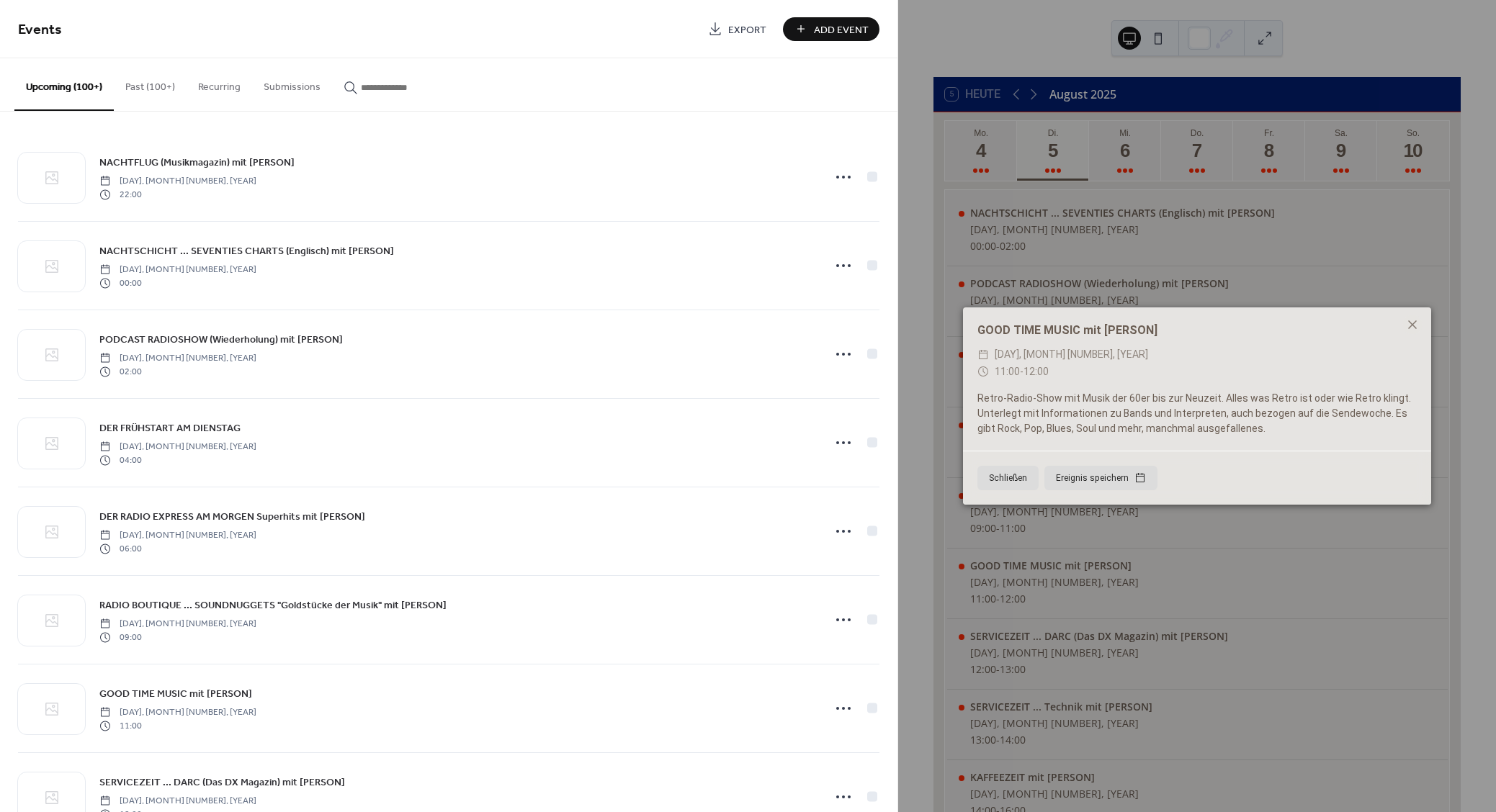 paste on "**********" 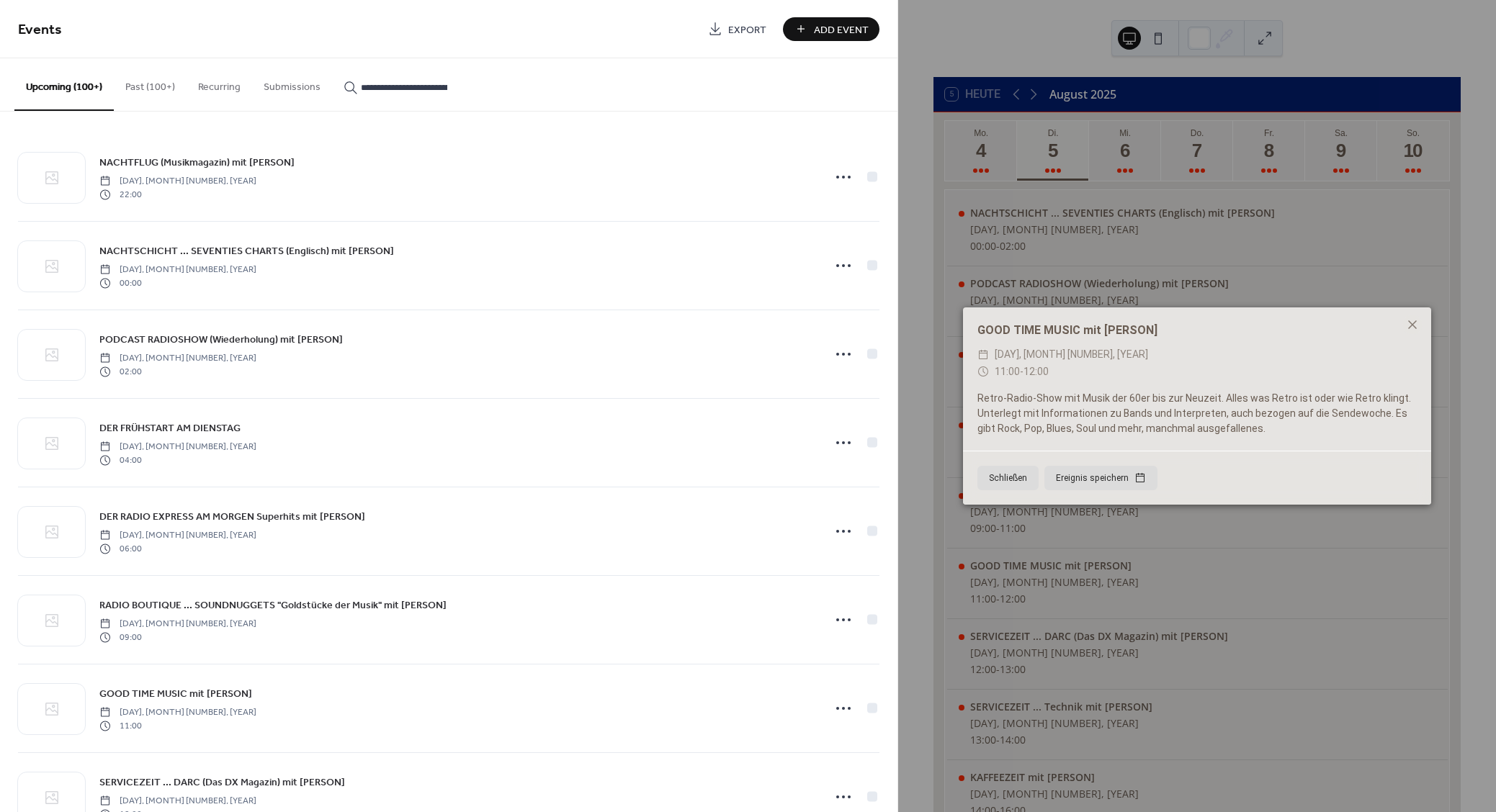 scroll, scrollTop: 0, scrollLeft: 79, axis: horizontal 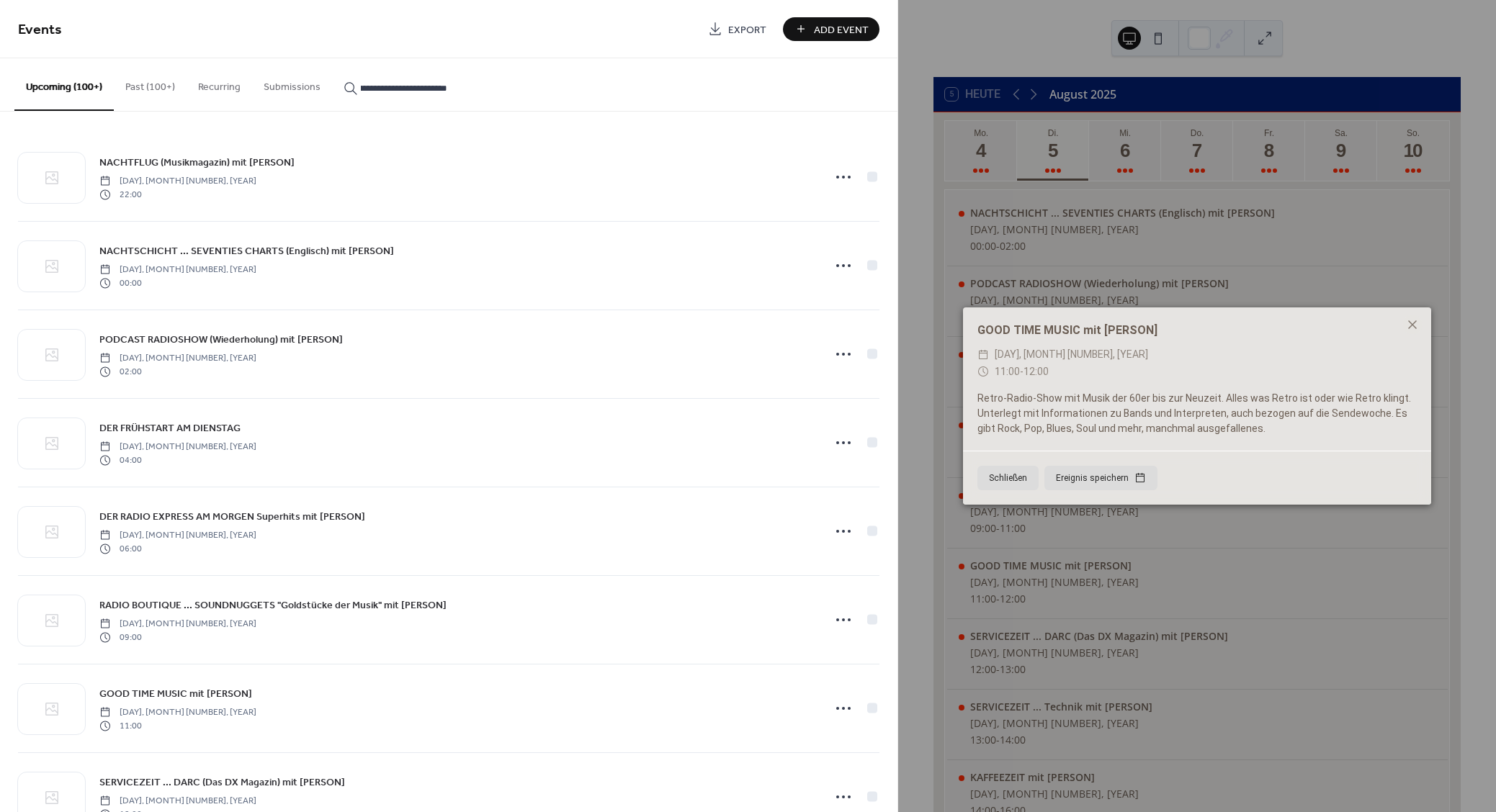 type on "**********" 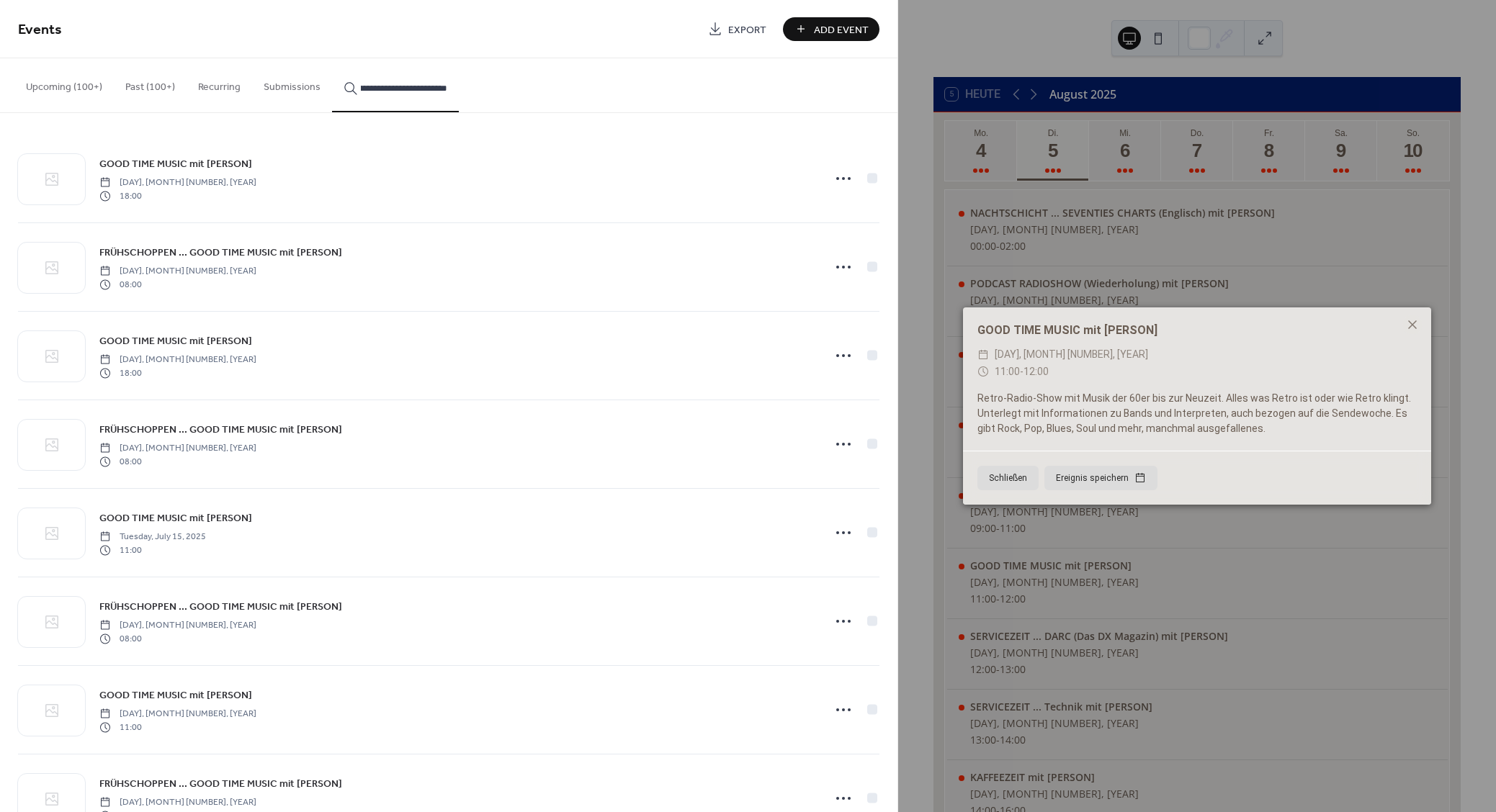 click on "GOOD TIME MUSIC mit [PERSON]" at bounding box center [176, 518] 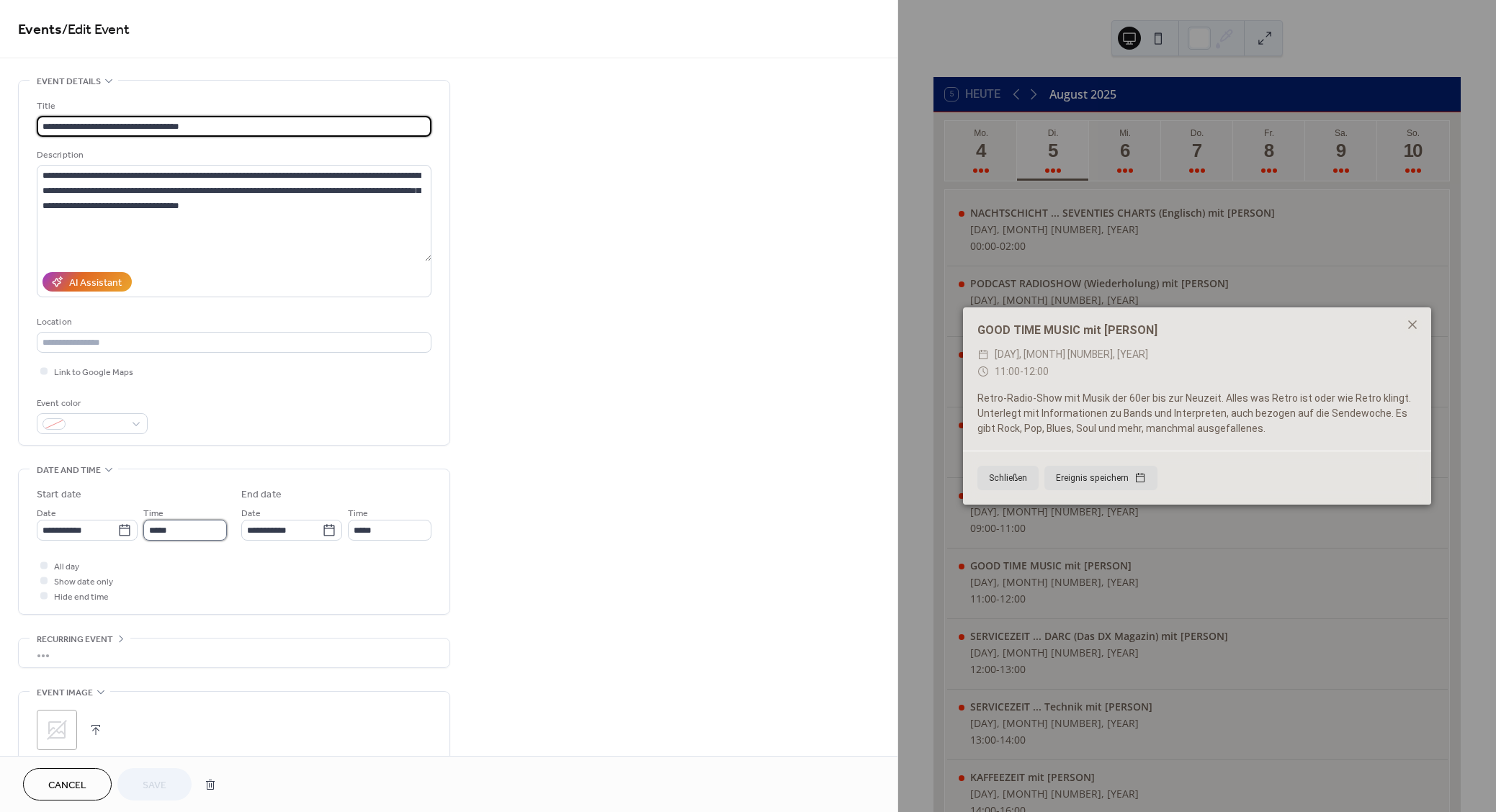 click on "*****" at bounding box center (185, 530) 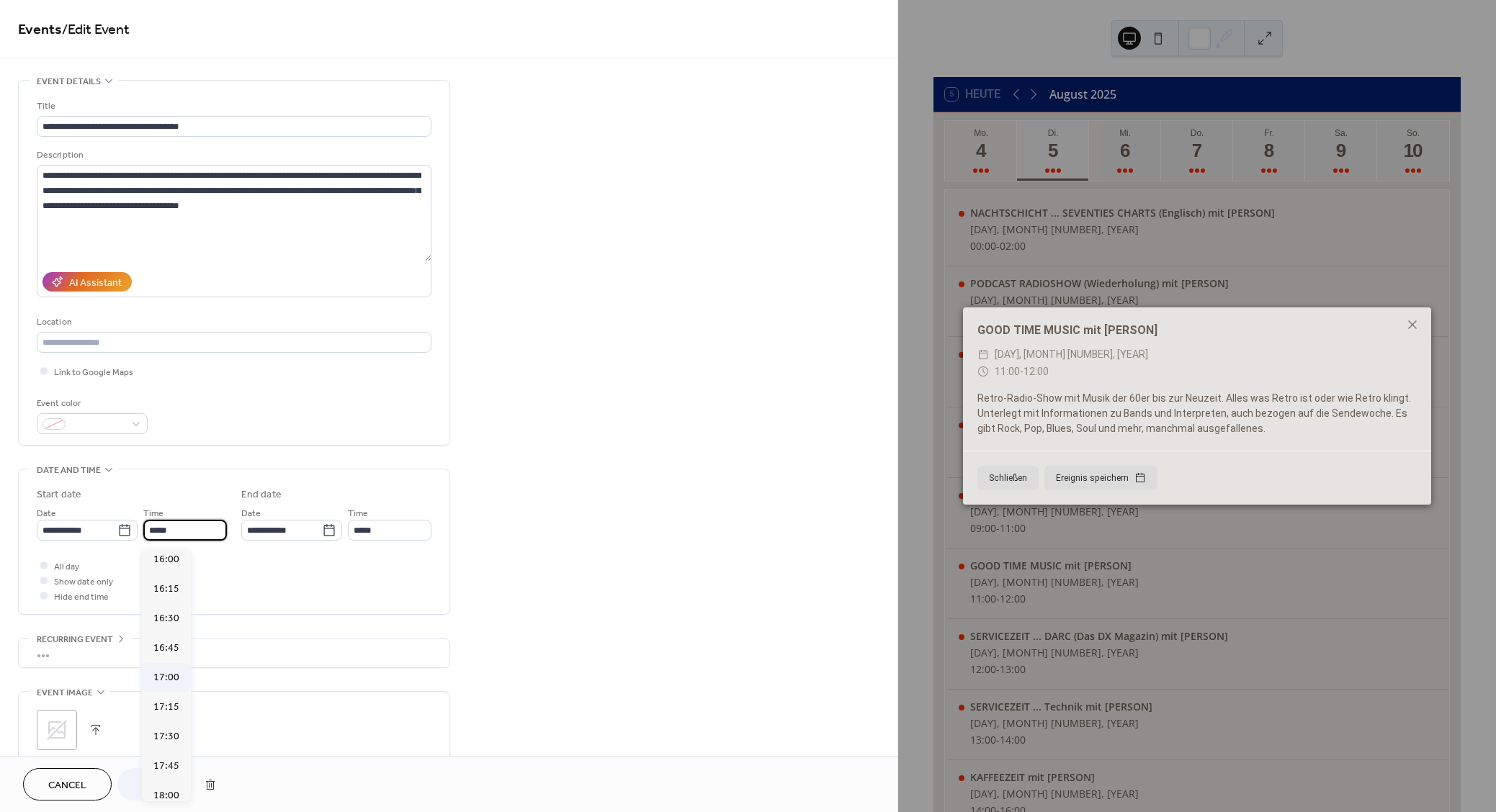 scroll, scrollTop: 1931, scrollLeft: 0, axis: vertical 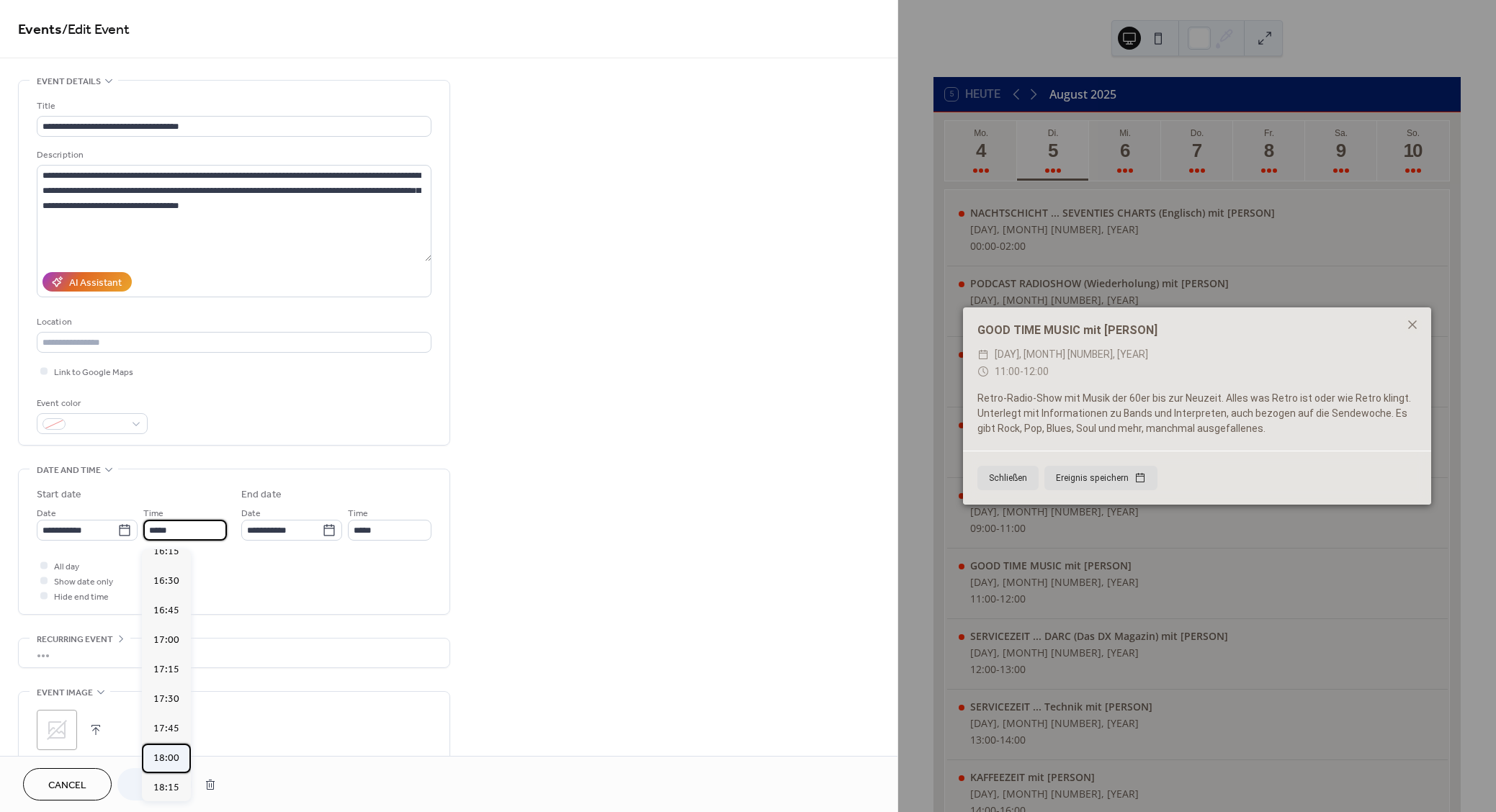 click on "18:00" at bounding box center (166, 758) 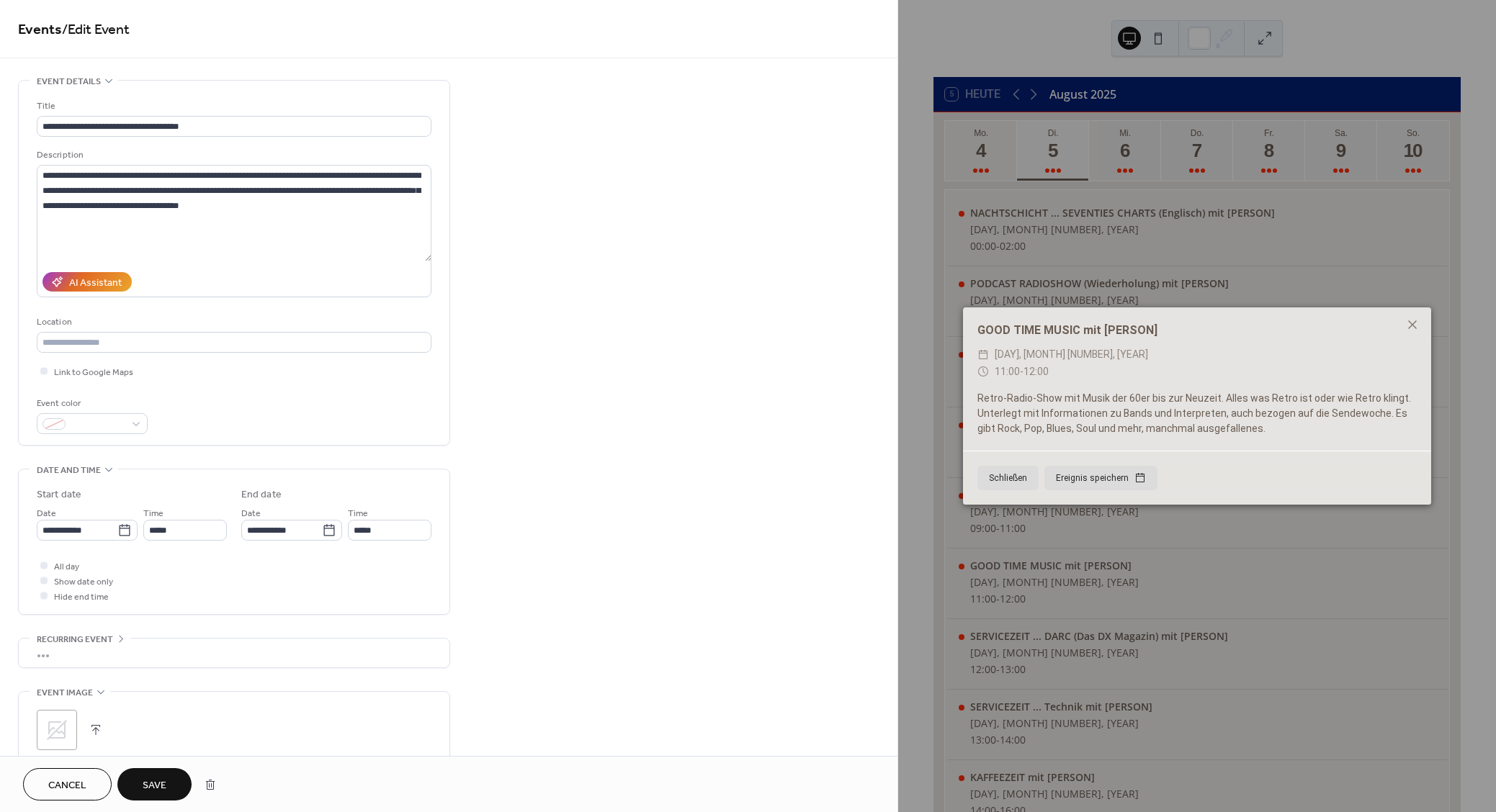 type on "*****" 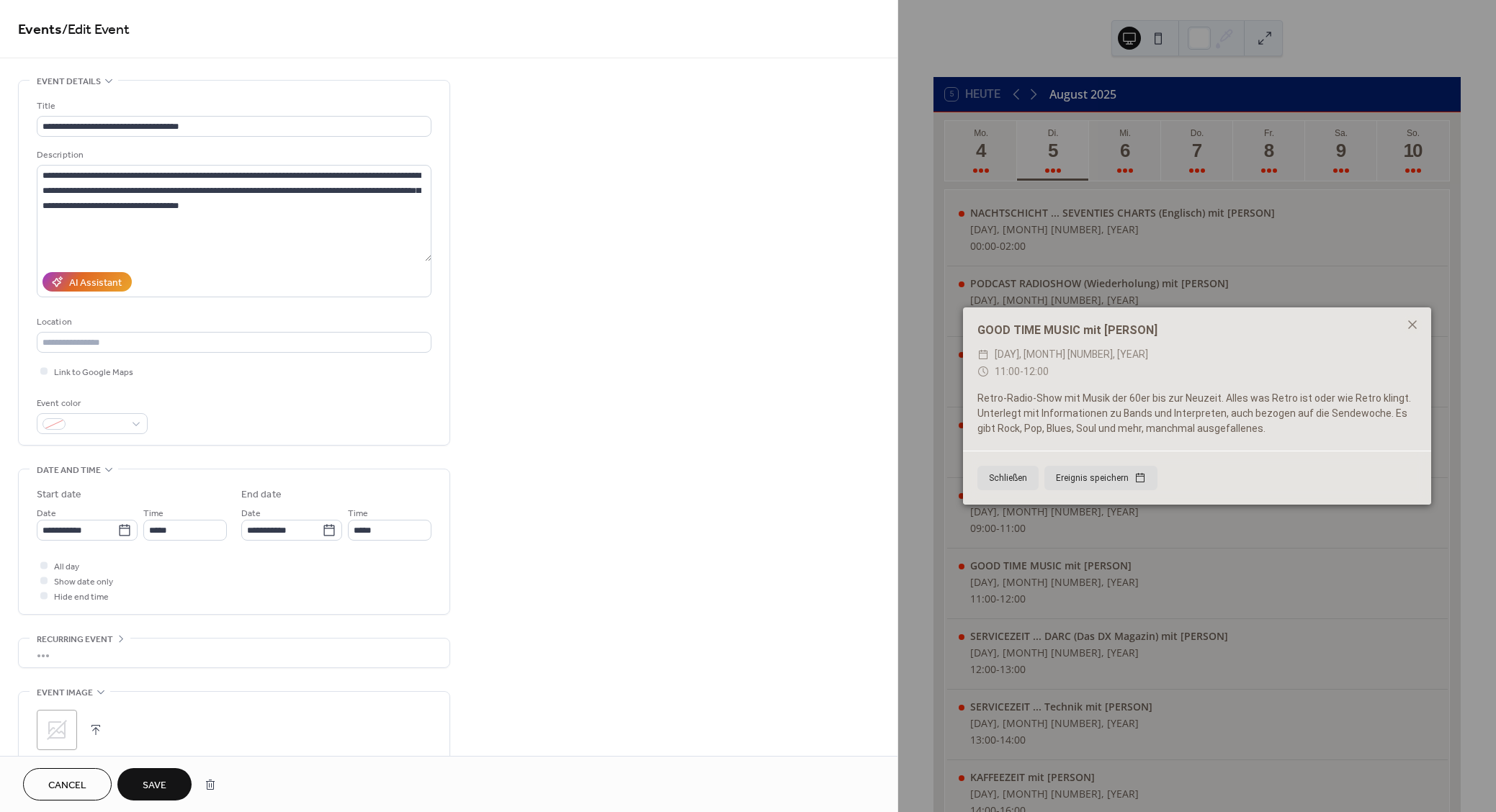 type on "*****" 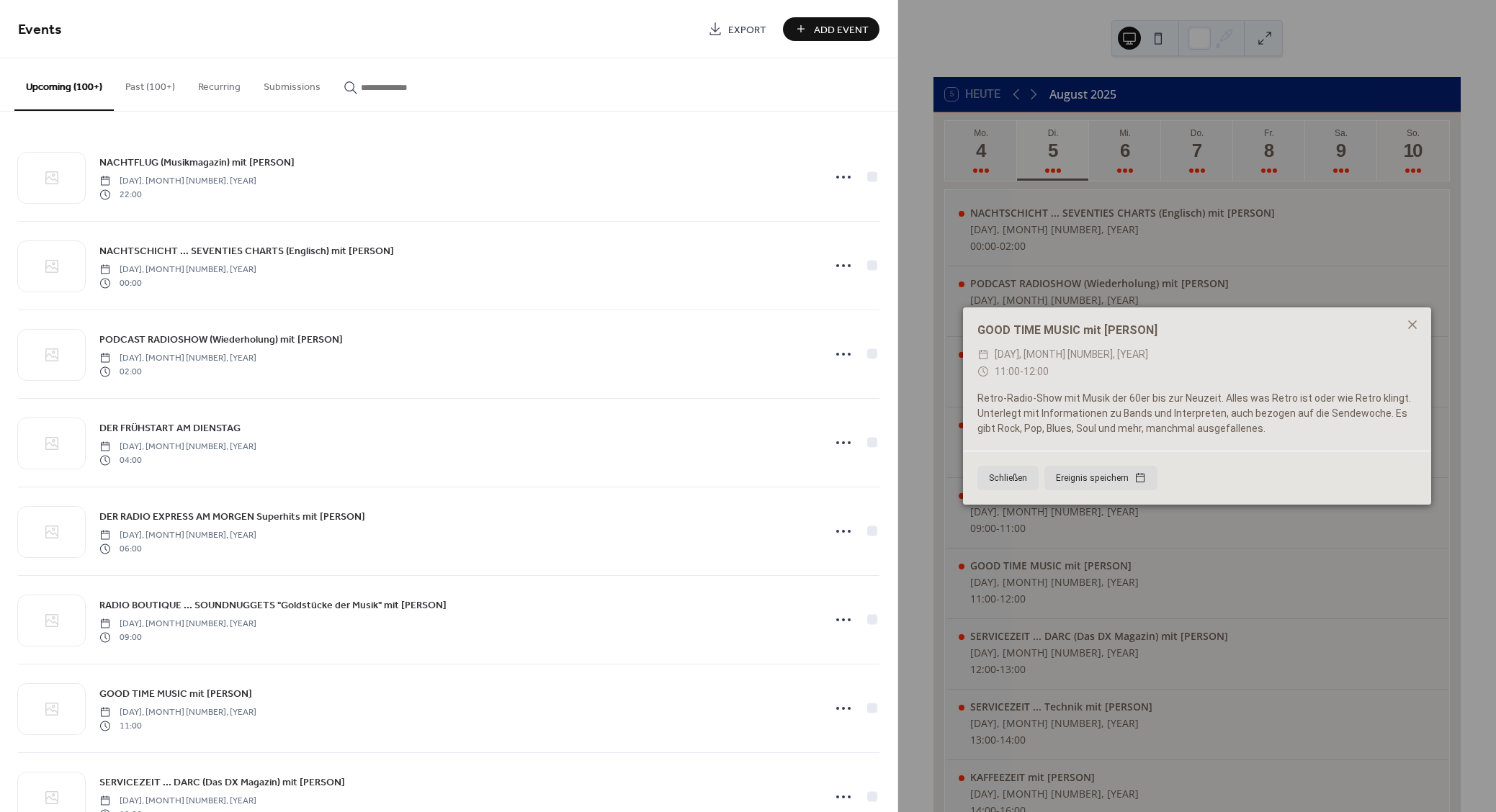 paste on "**********" 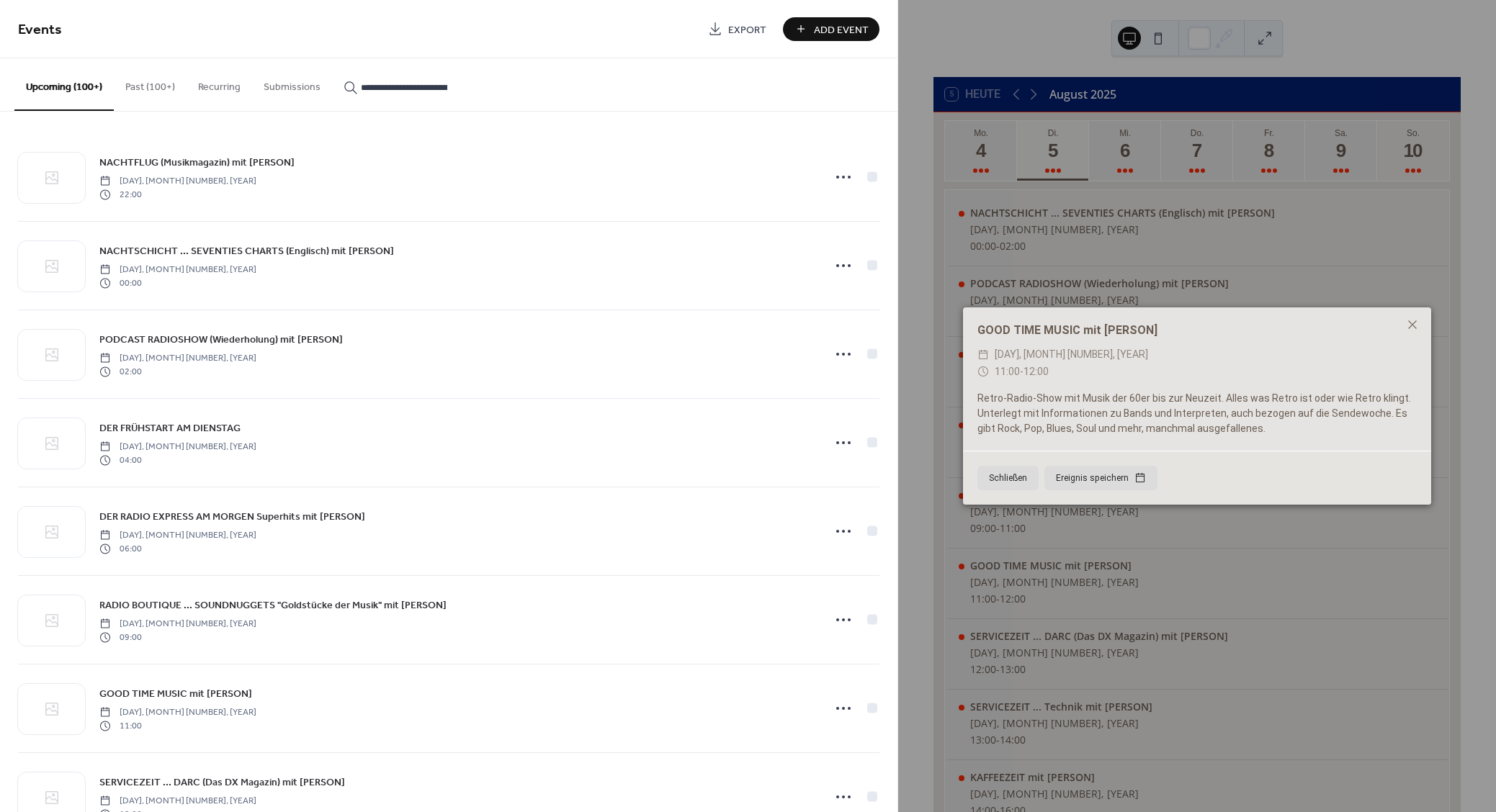 scroll, scrollTop: 0, scrollLeft: 79, axis: horizontal 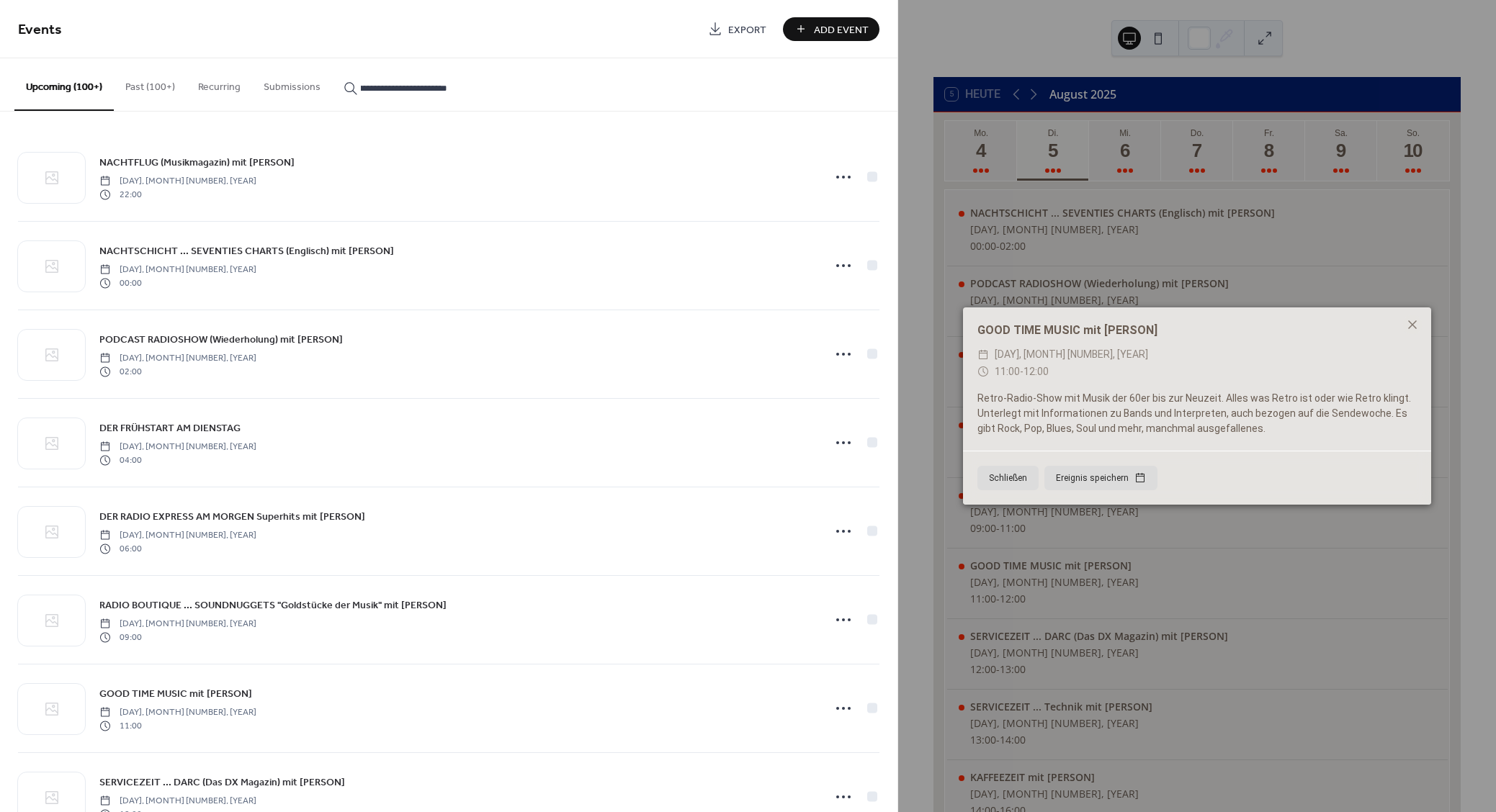 type on "**********" 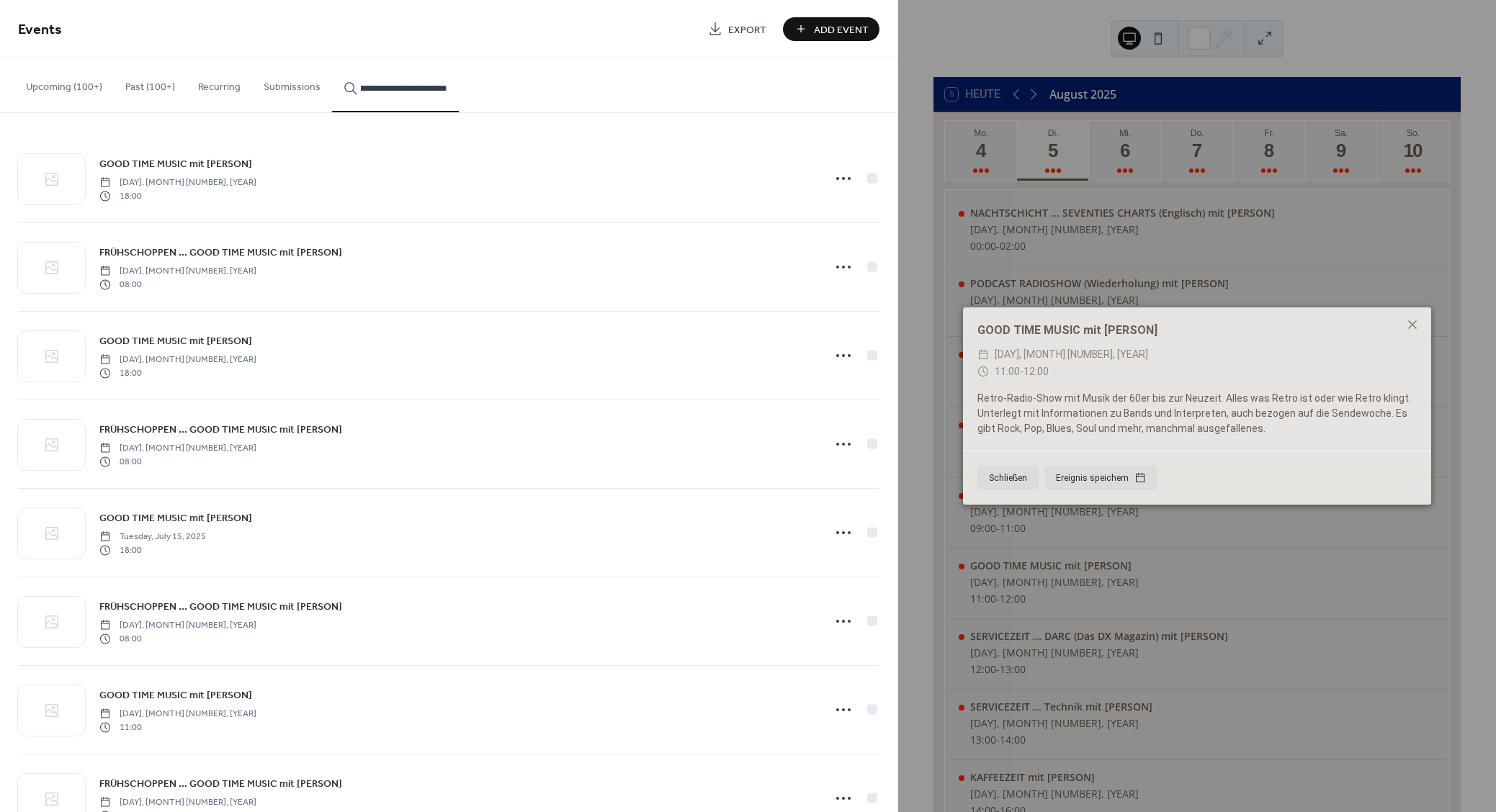 click on "GOOD TIME MUSIC mit [PERSON]" at bounding box center [176, 695] 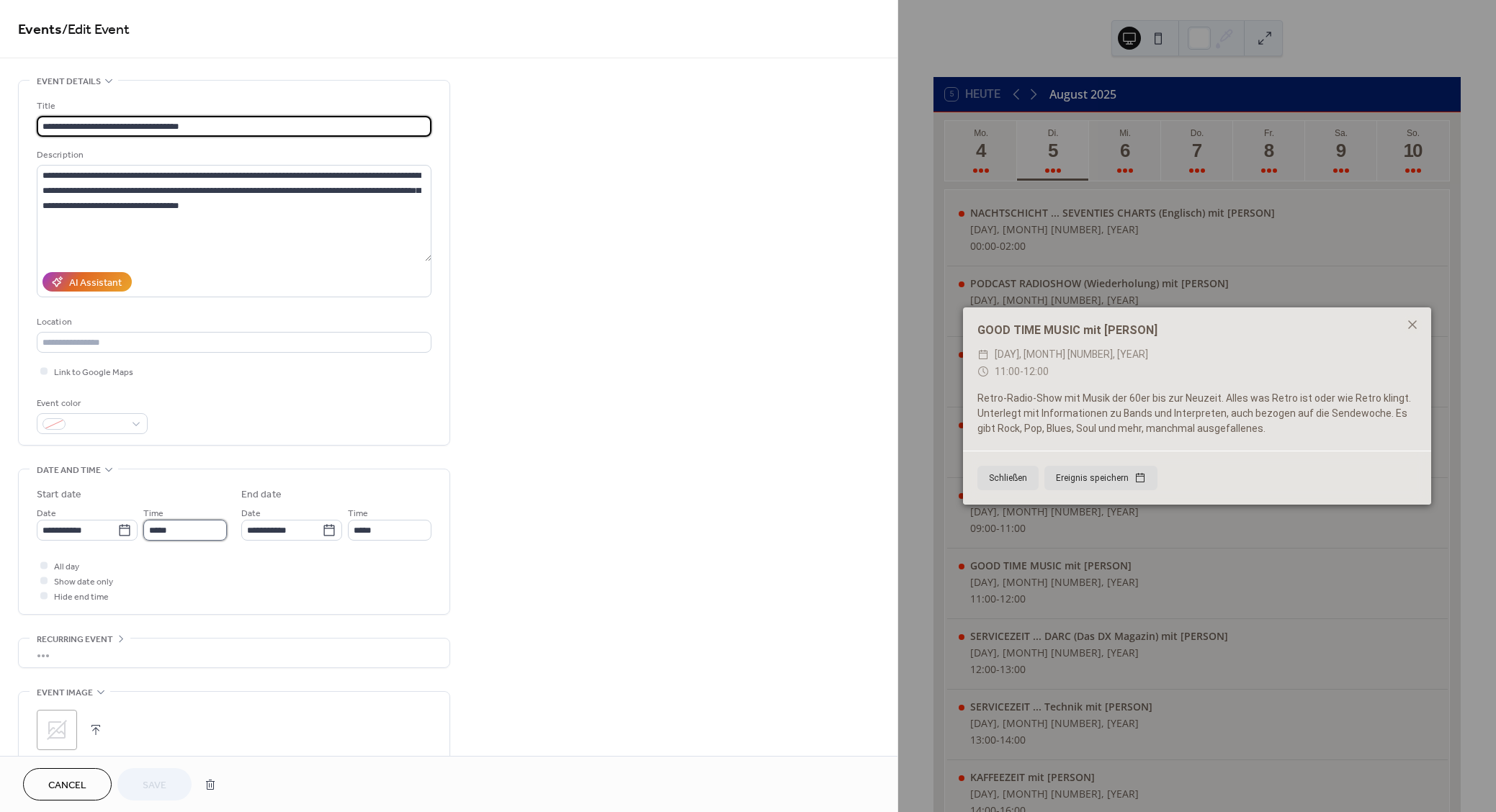 click on "*****" at bounding box center [185, 530] 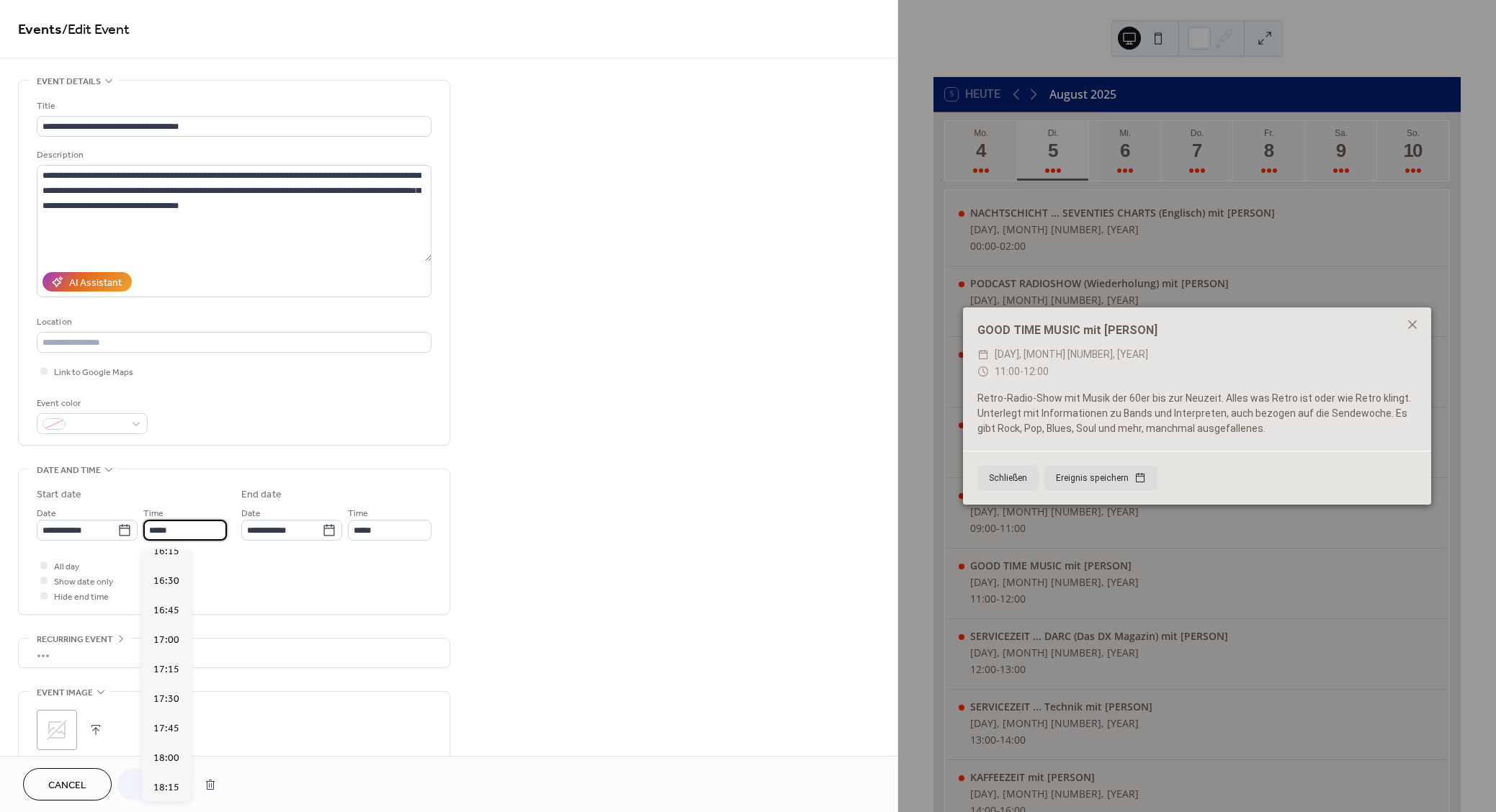 scroll, scrollTop: 1995, scrollLeft: 0, axis: vertical 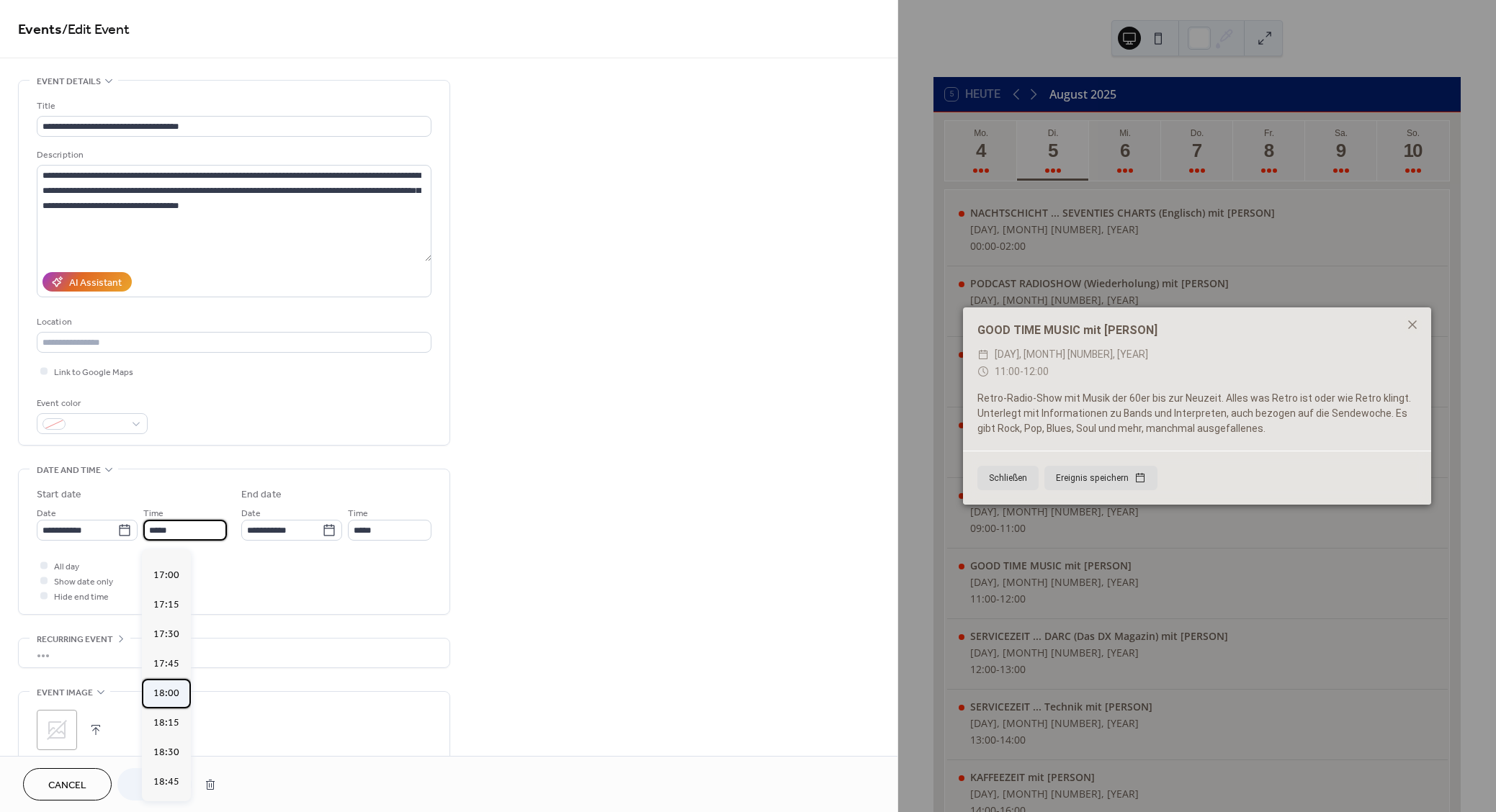 click on "18:00" at bounding box center [166, 693] 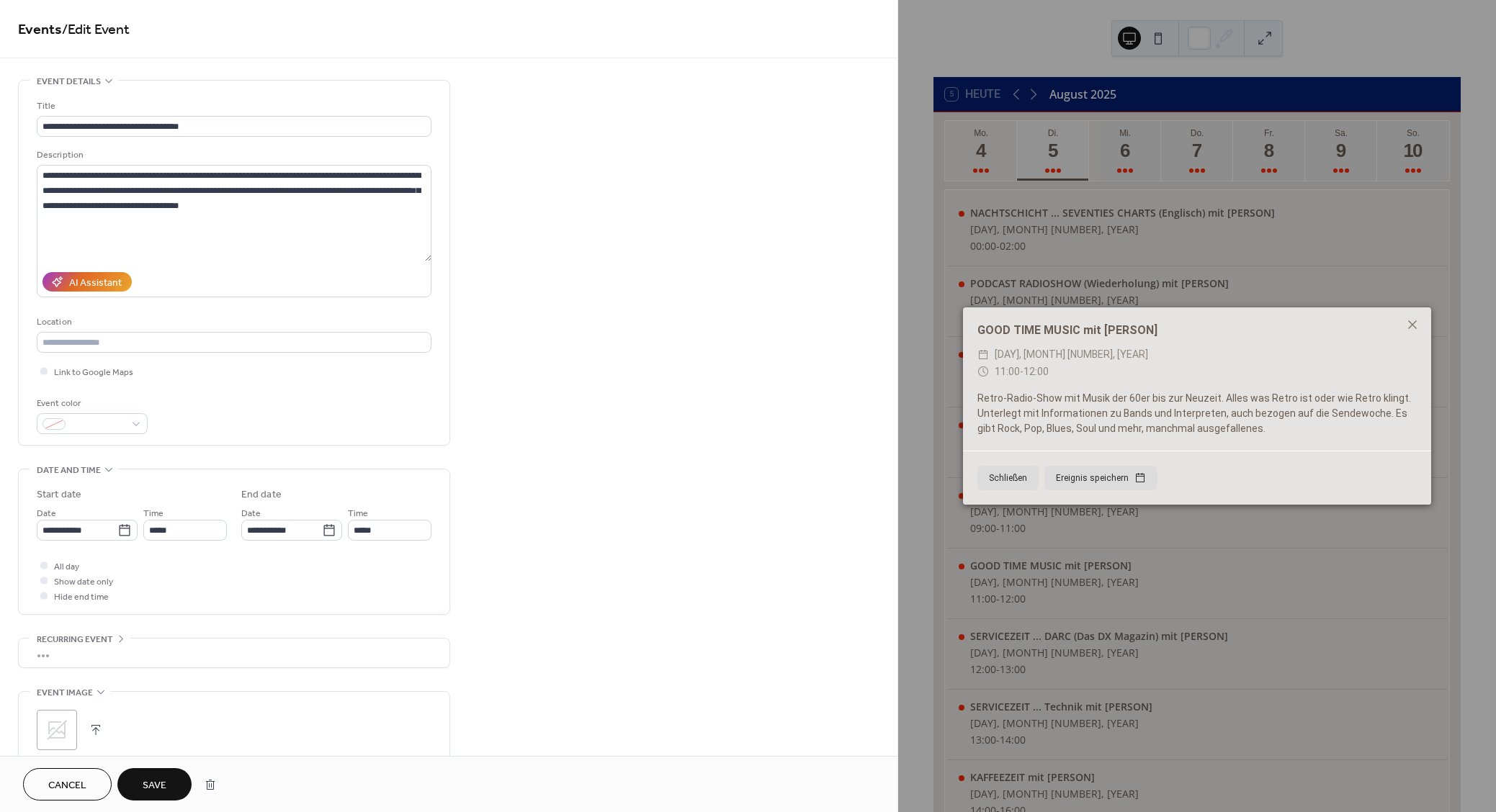 type on "*****" 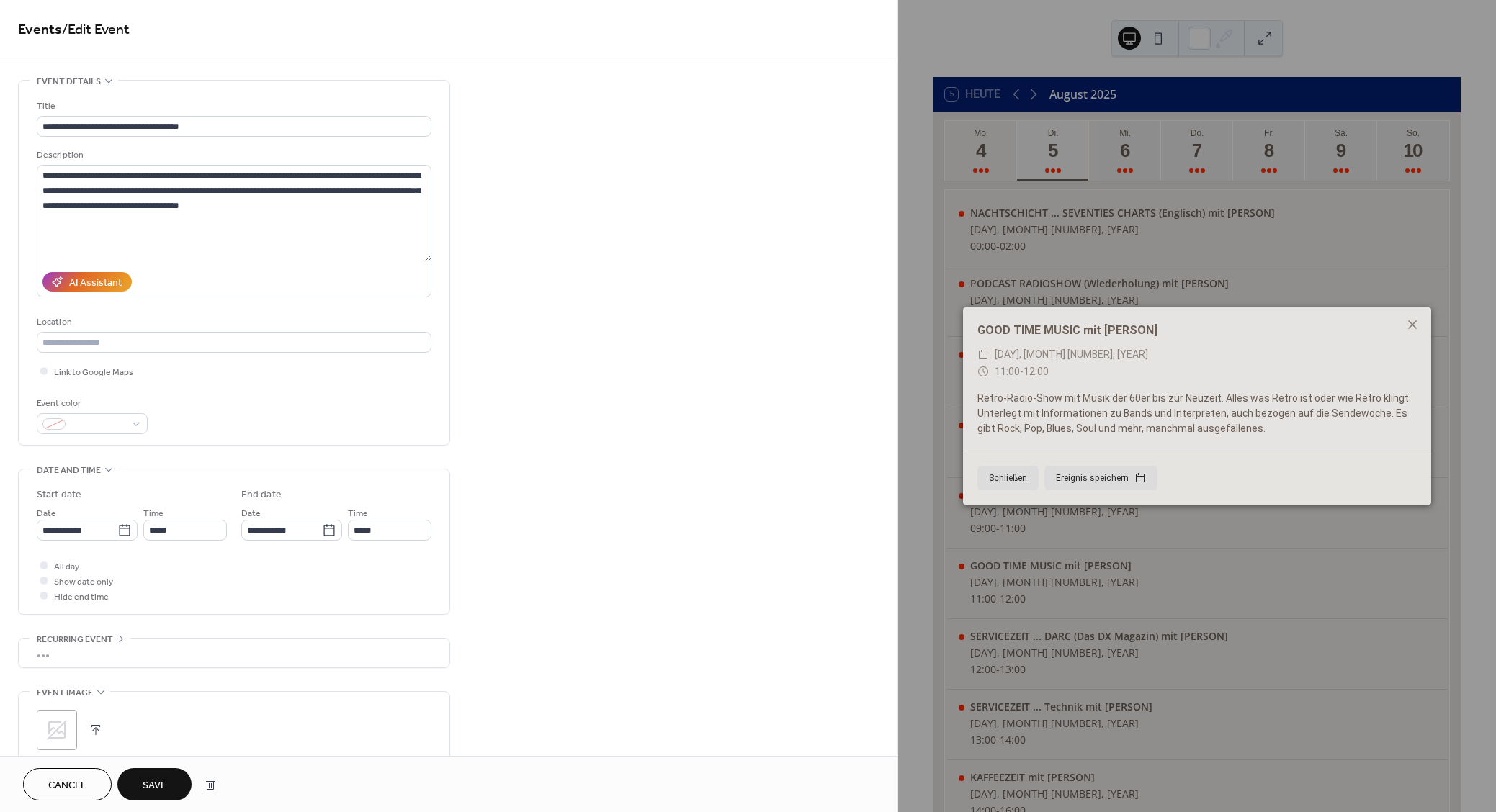 click on "Save" at bounding box center [154, 784] 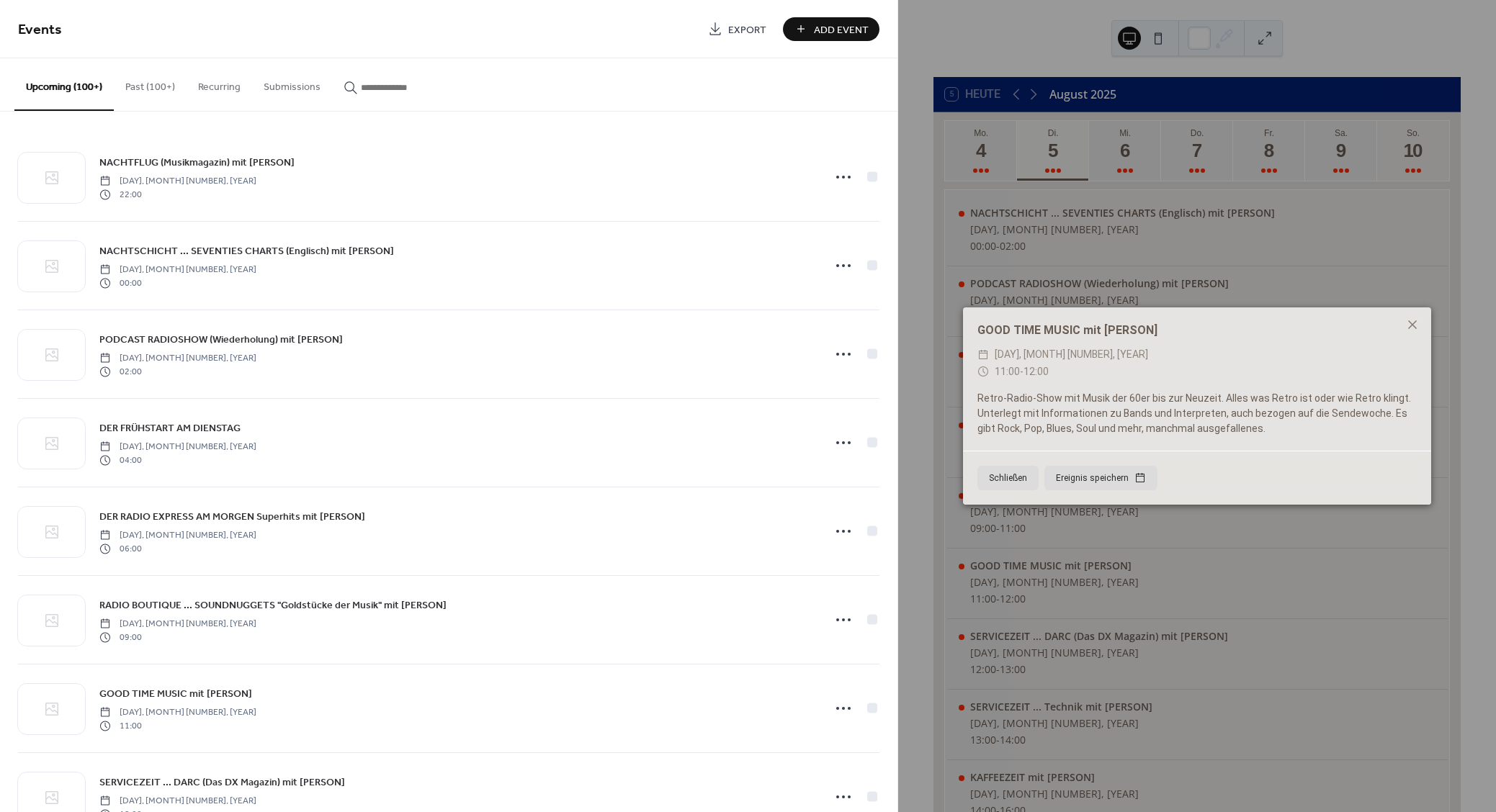 paste on "**********" 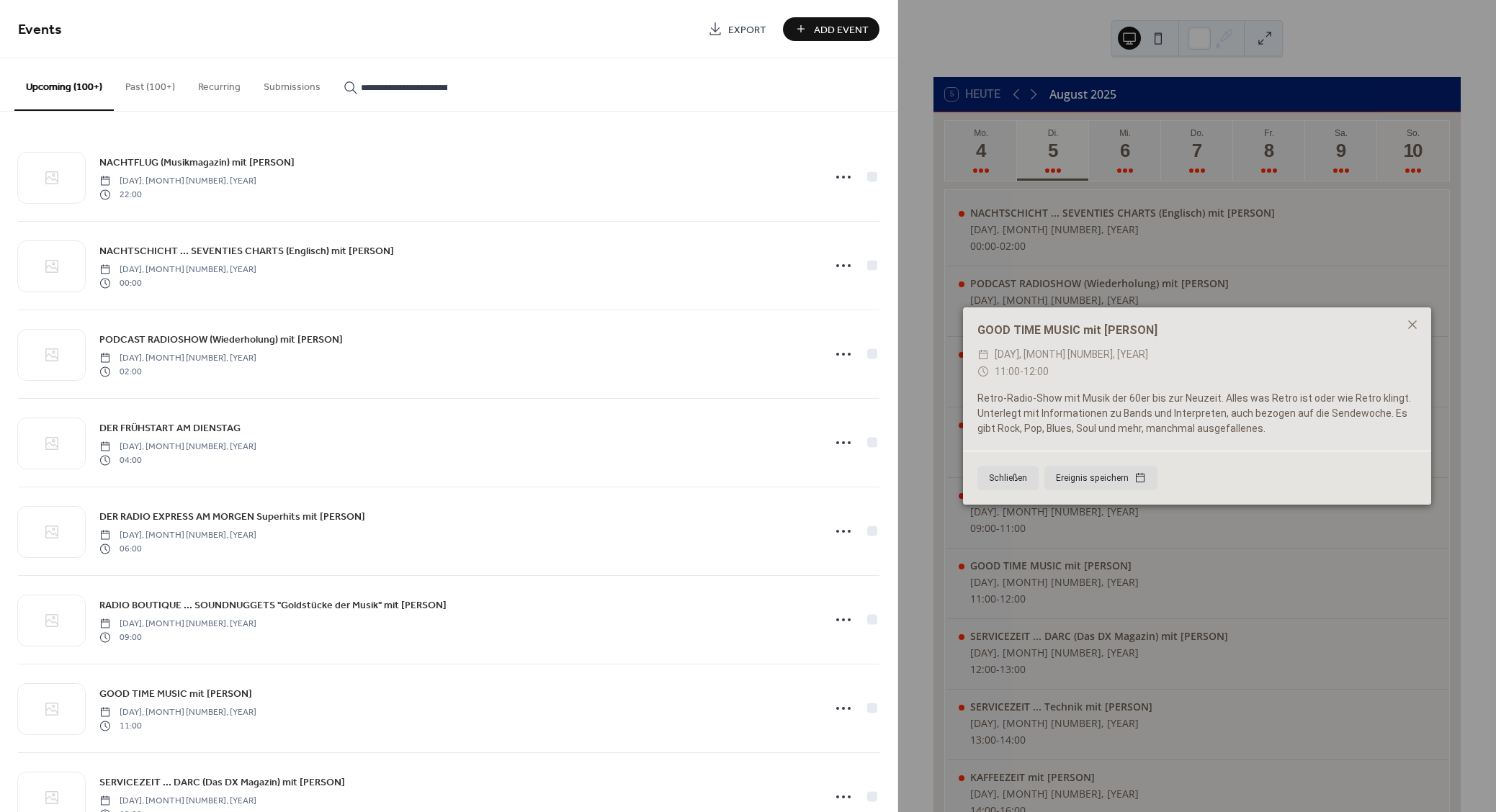 scroll, scrollTop: 0, scrollLeft: 79, axis: horizontal 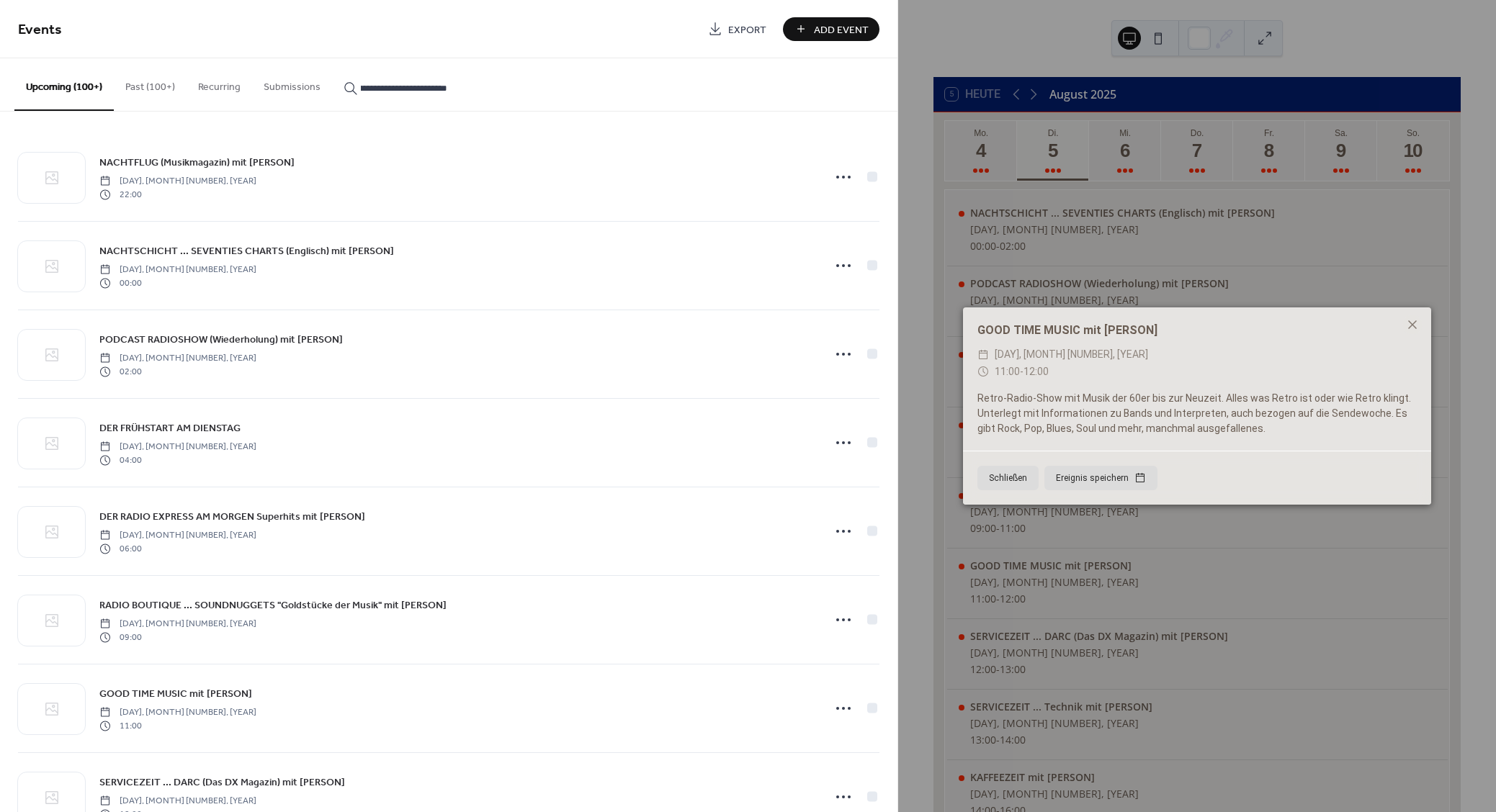 type on "**********" 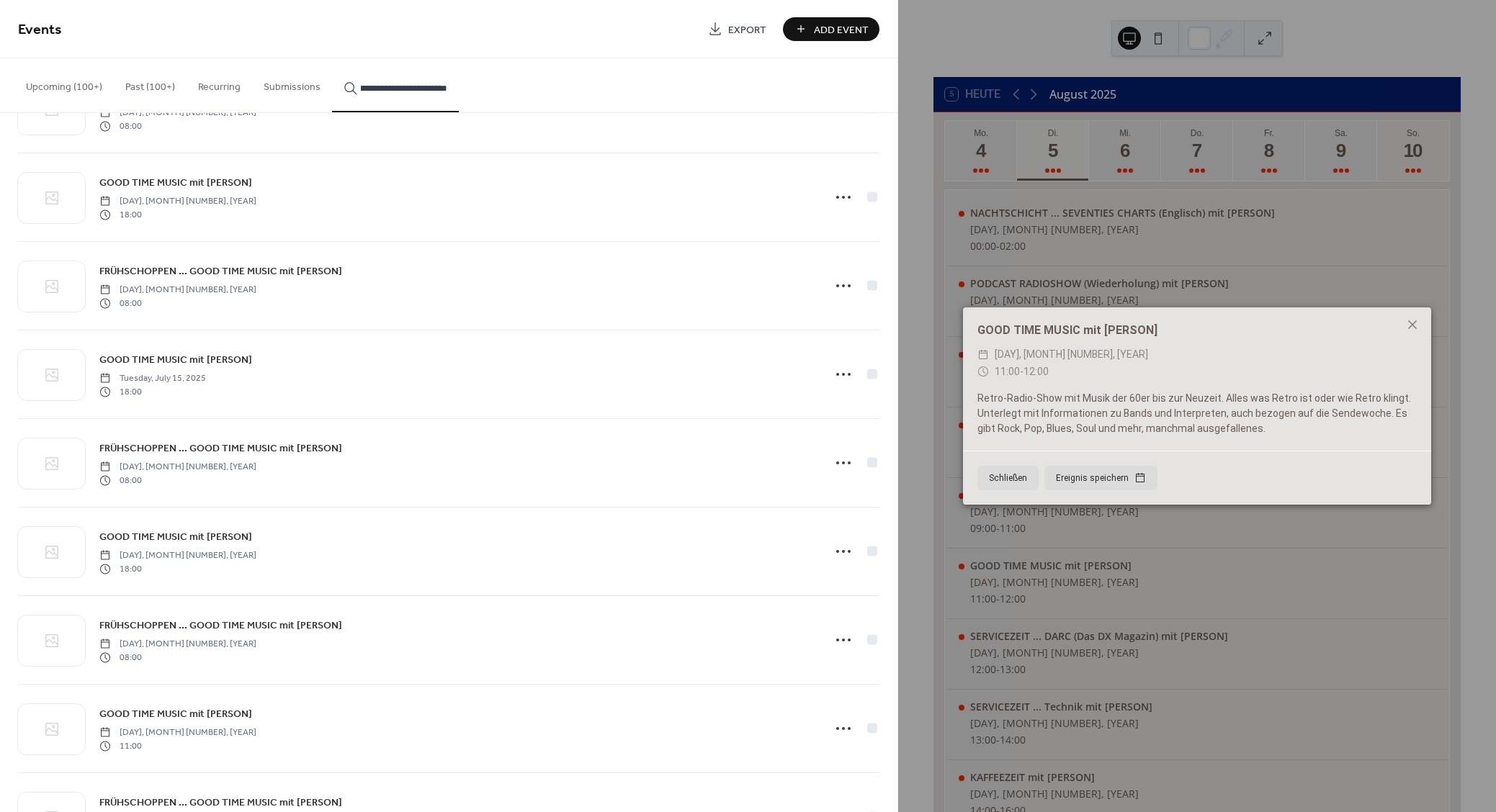 scroll, scrollTop: 173, scrollLeft: 0, axis: vertical 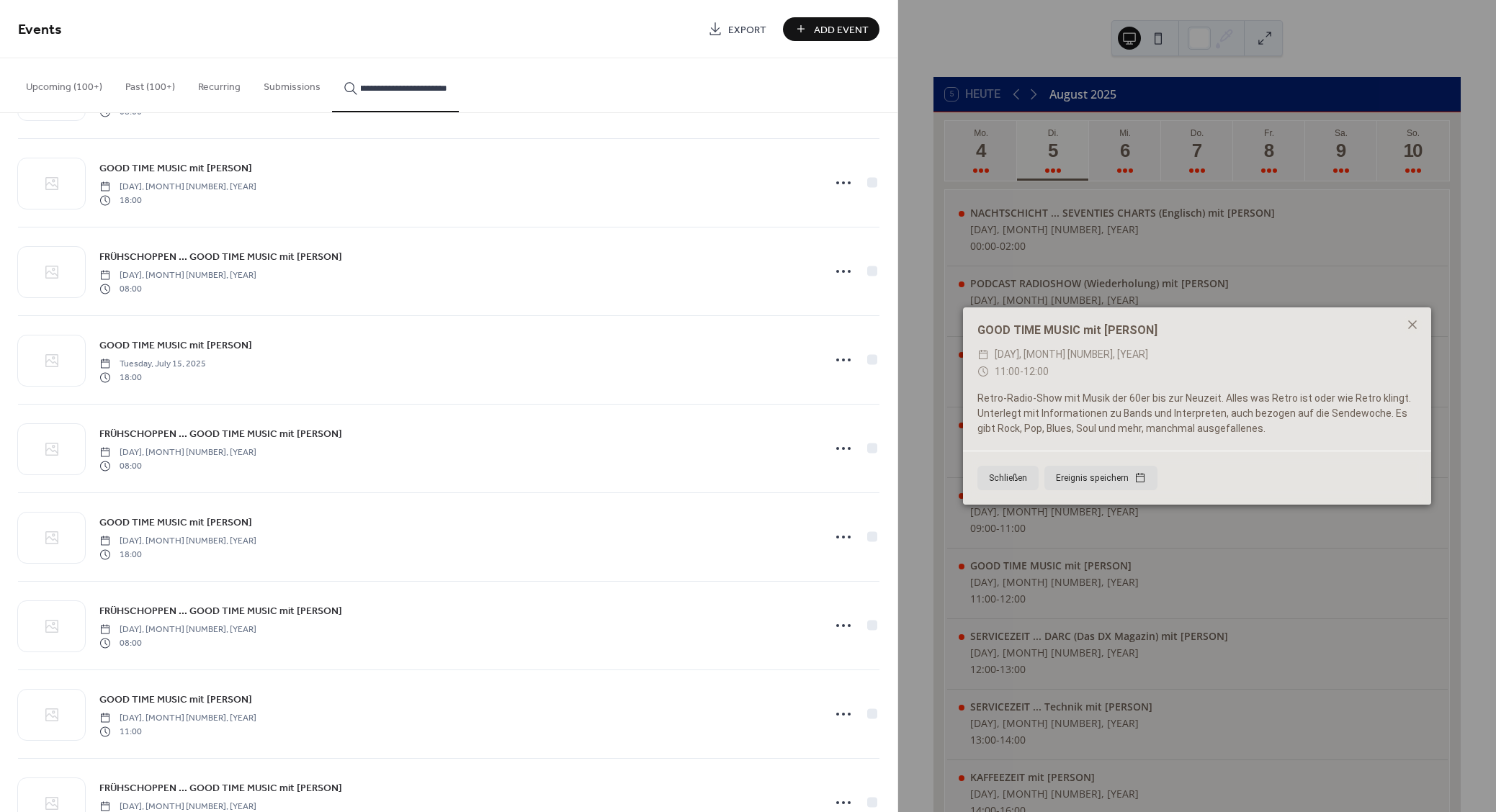 click on "GOOD TIME MUSIC mit [PERSON]" at bounding box center [176, 700] 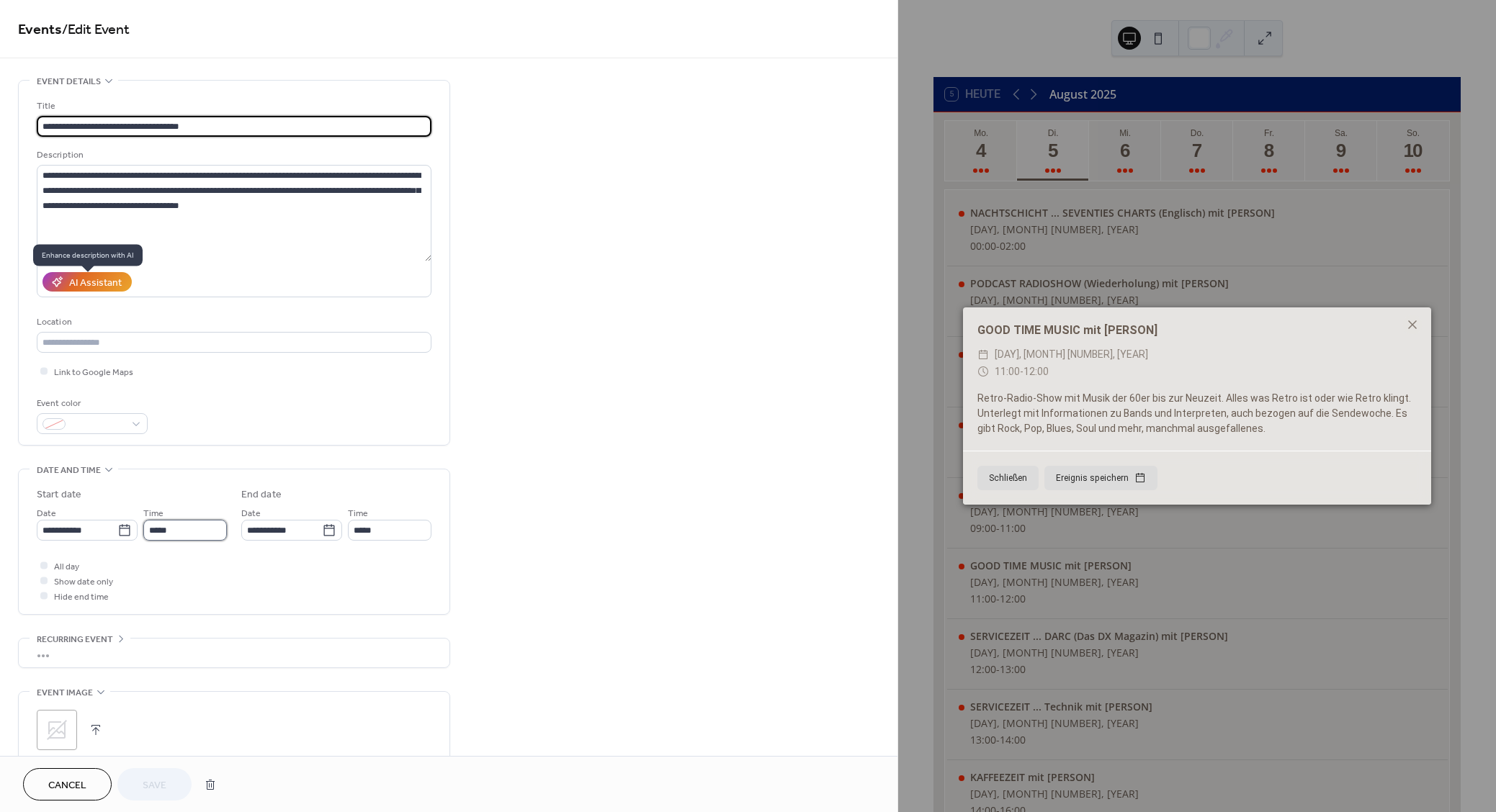 click on "*****" at bounding box center [185, 530] 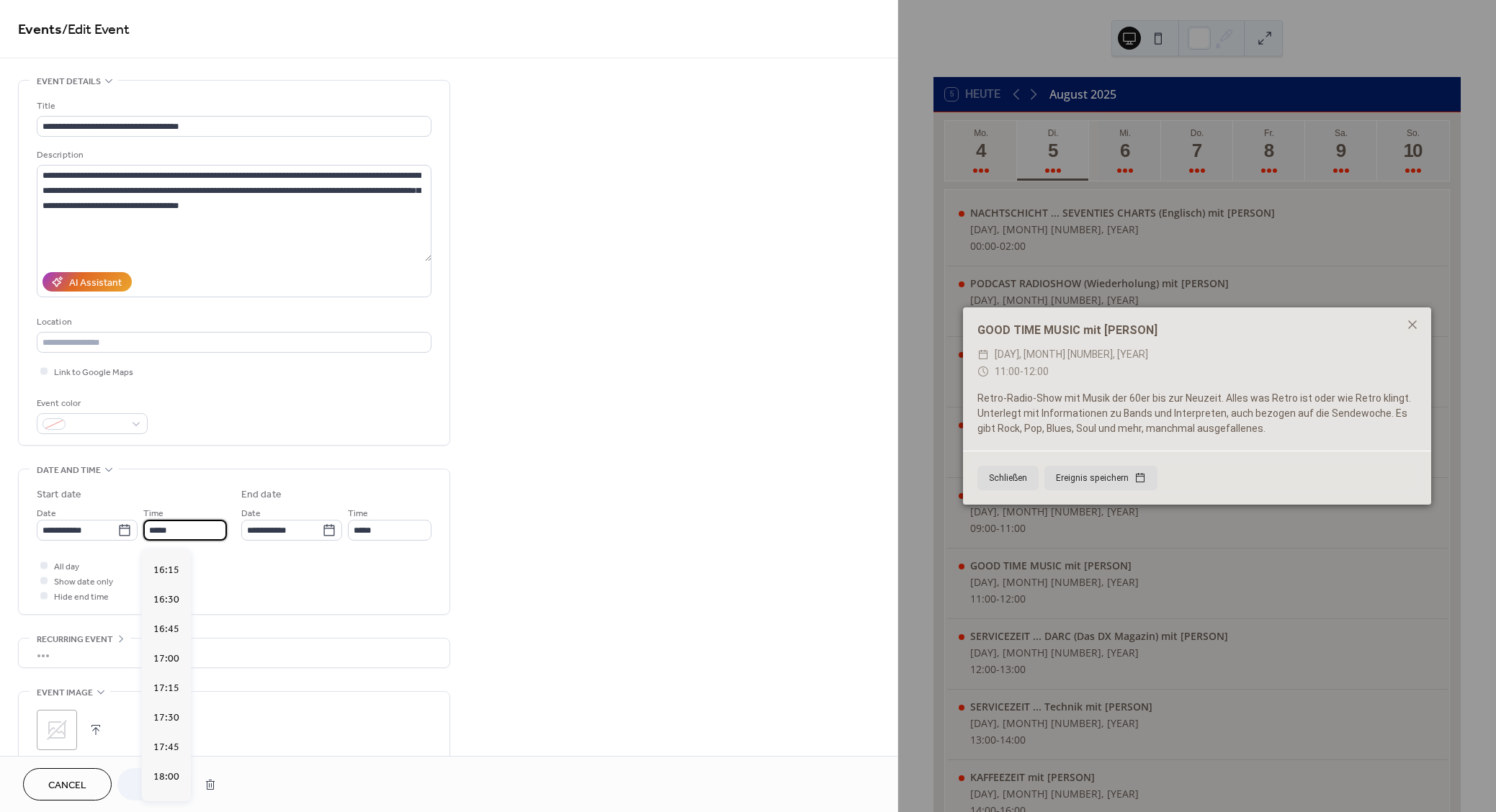 scroll, scrollTop: 1931, scrollLeft: 0, axis: vertical 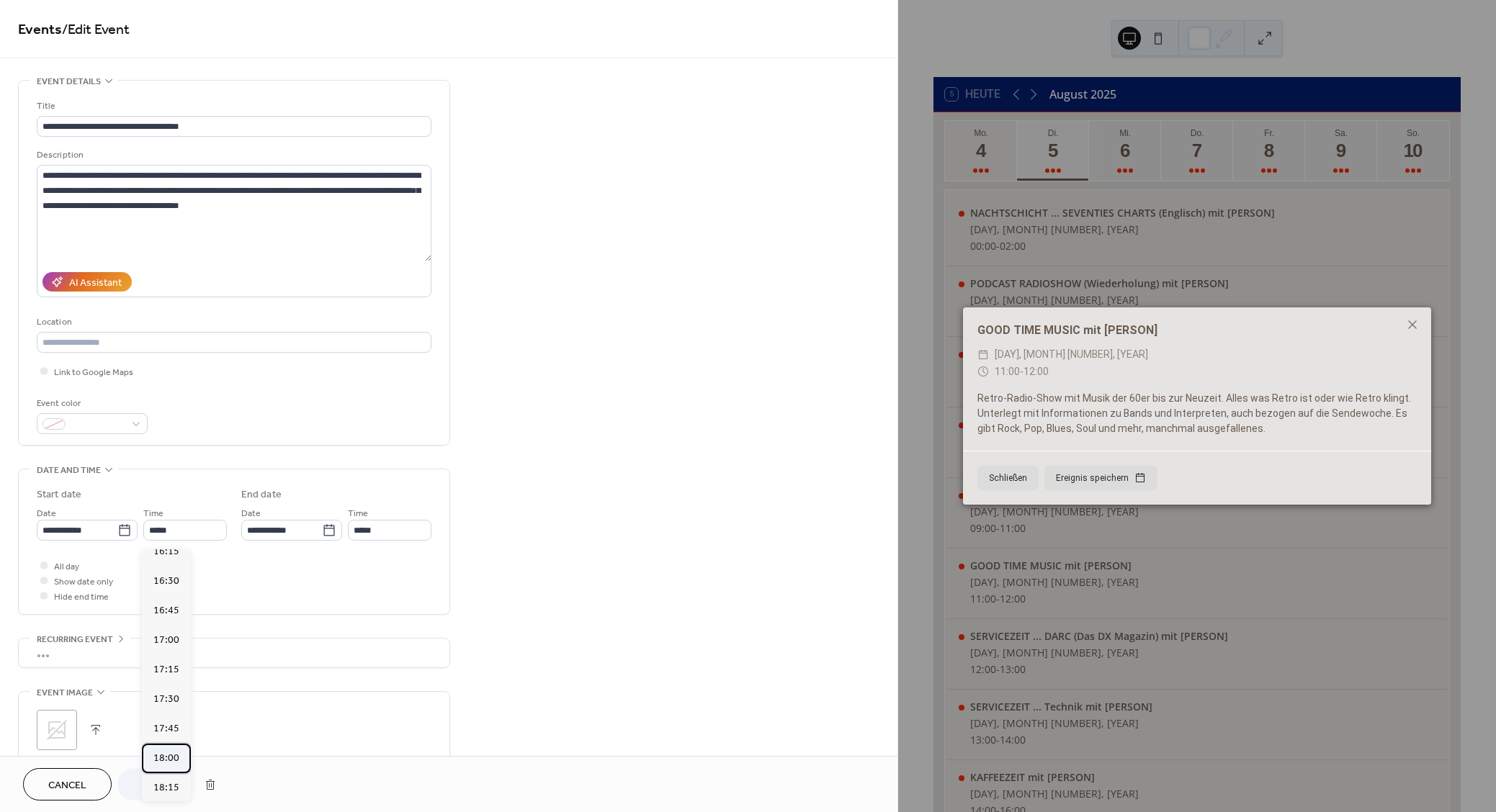 click on "18:00" at bounding box center (166, 758) 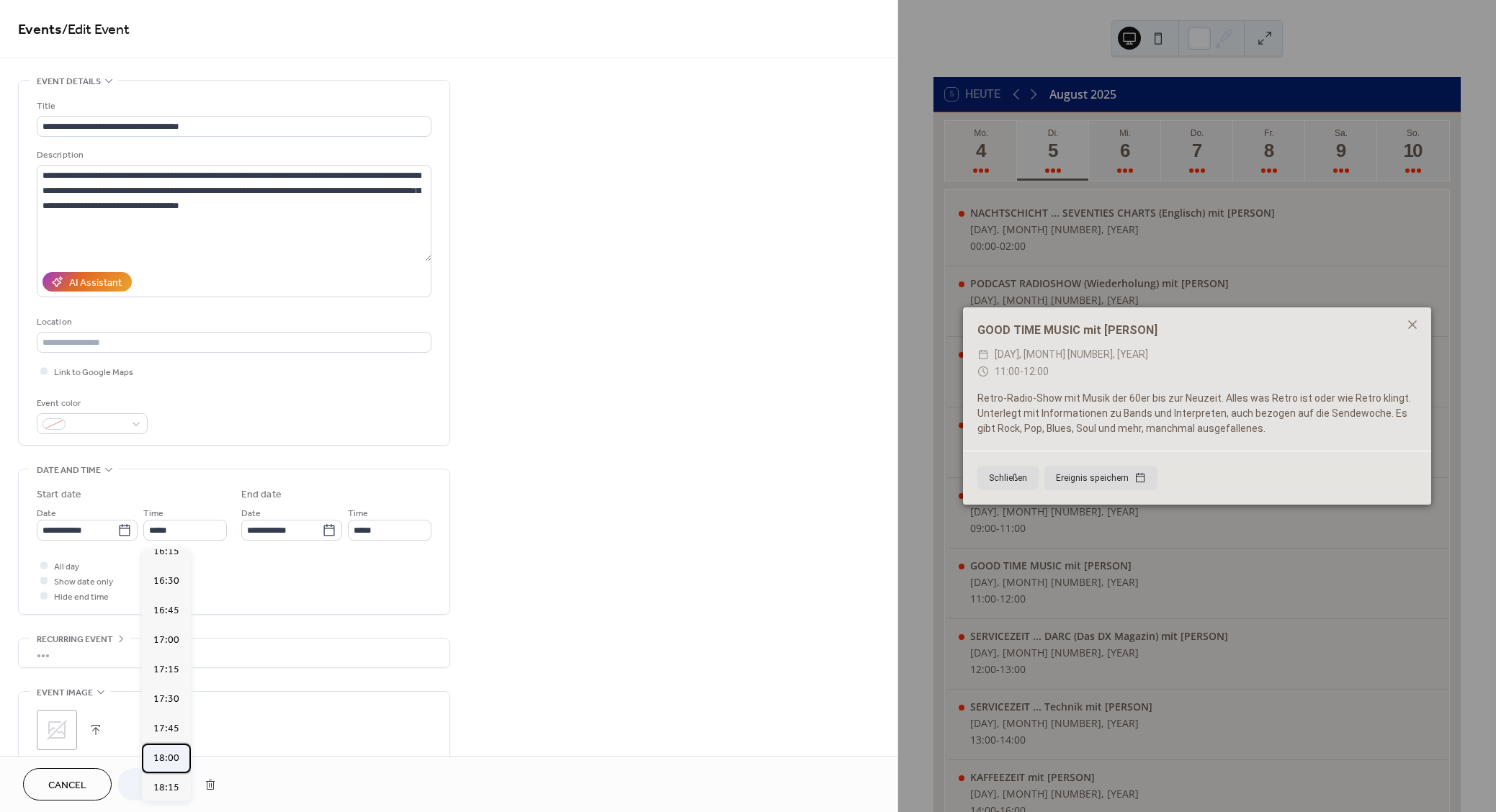 type on "*****" 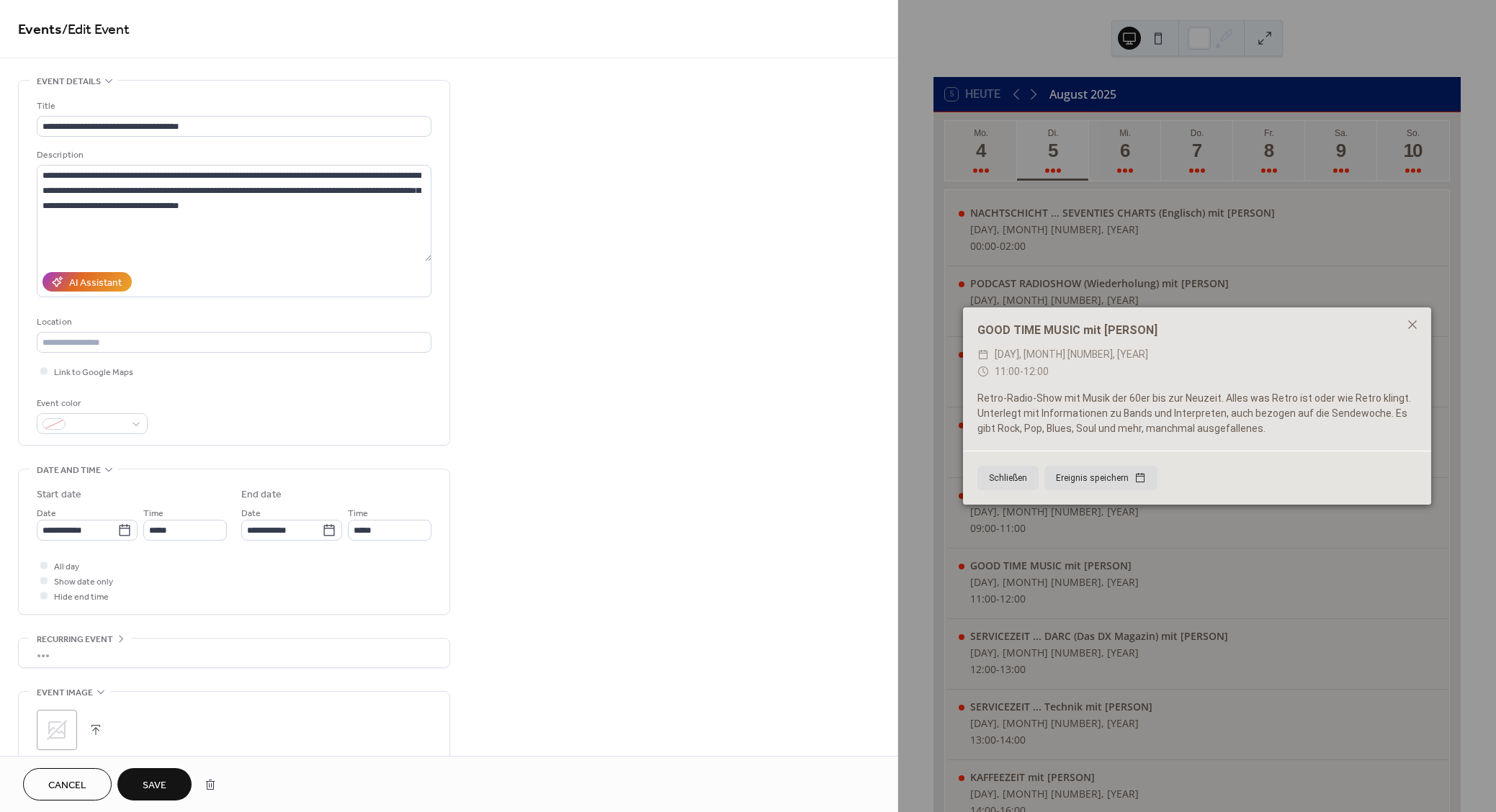 type on "*****" 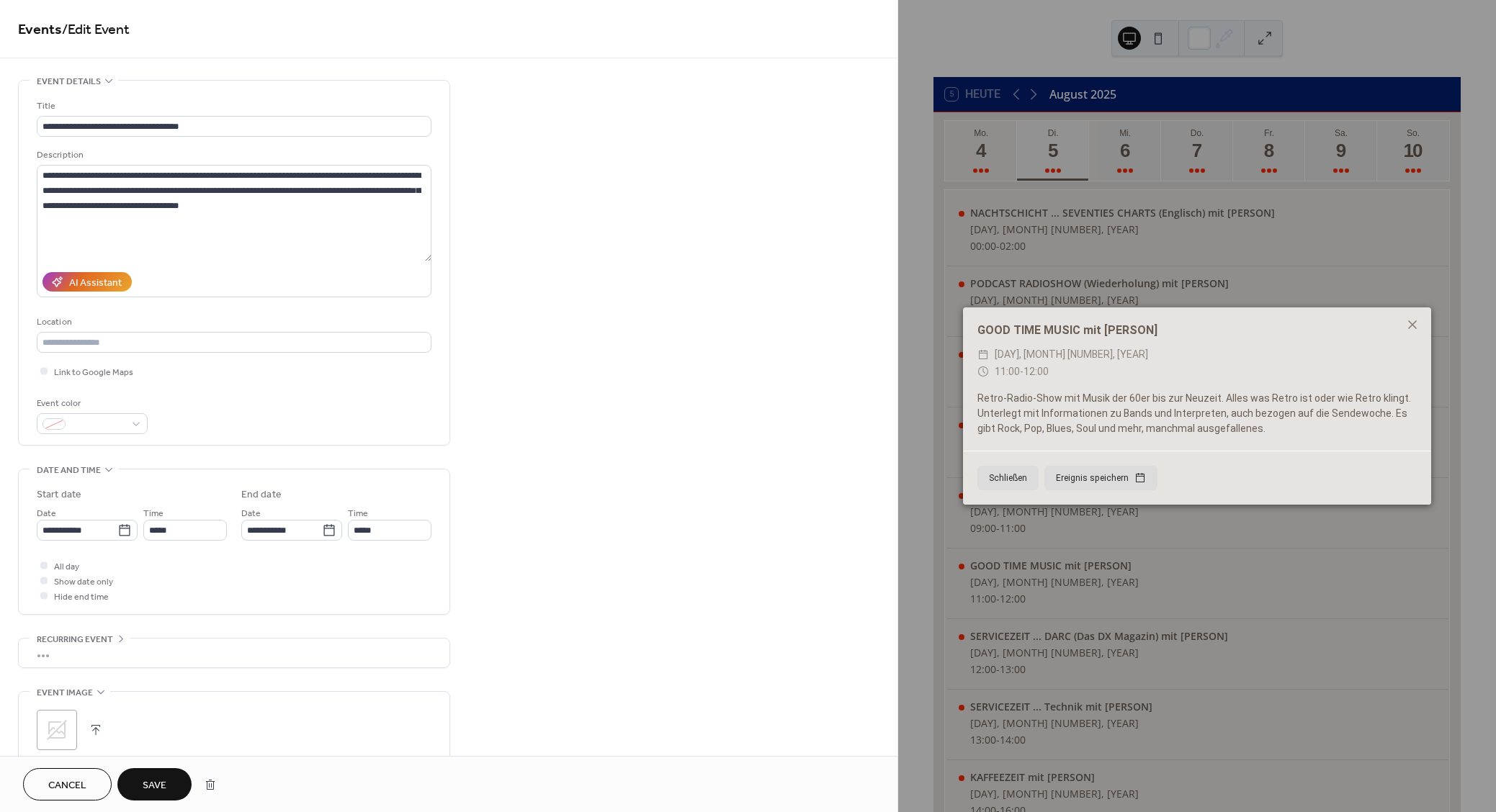 click on "Save" at bounding box center [154, 785] 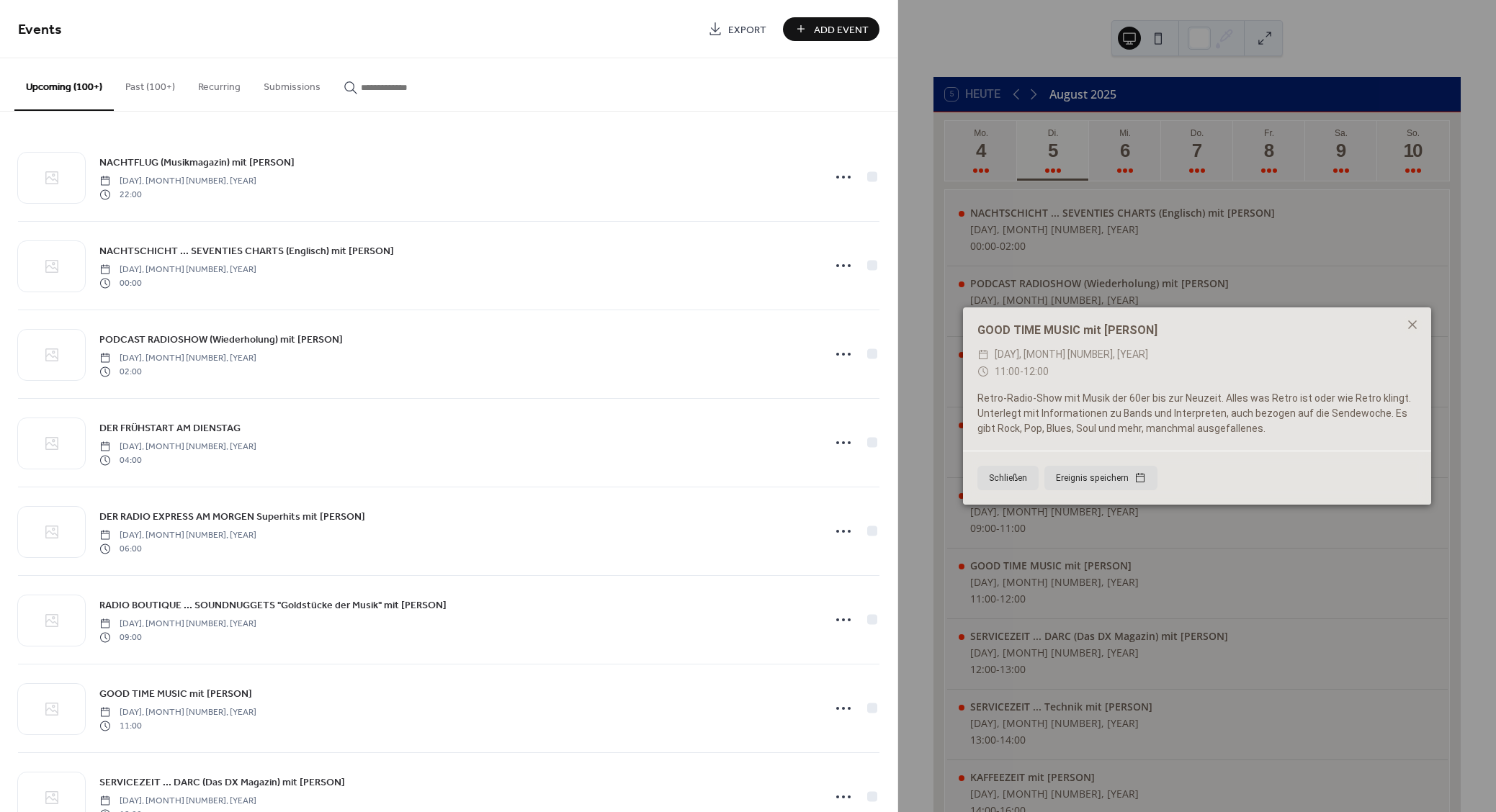 click at bounding box center [404, 87] 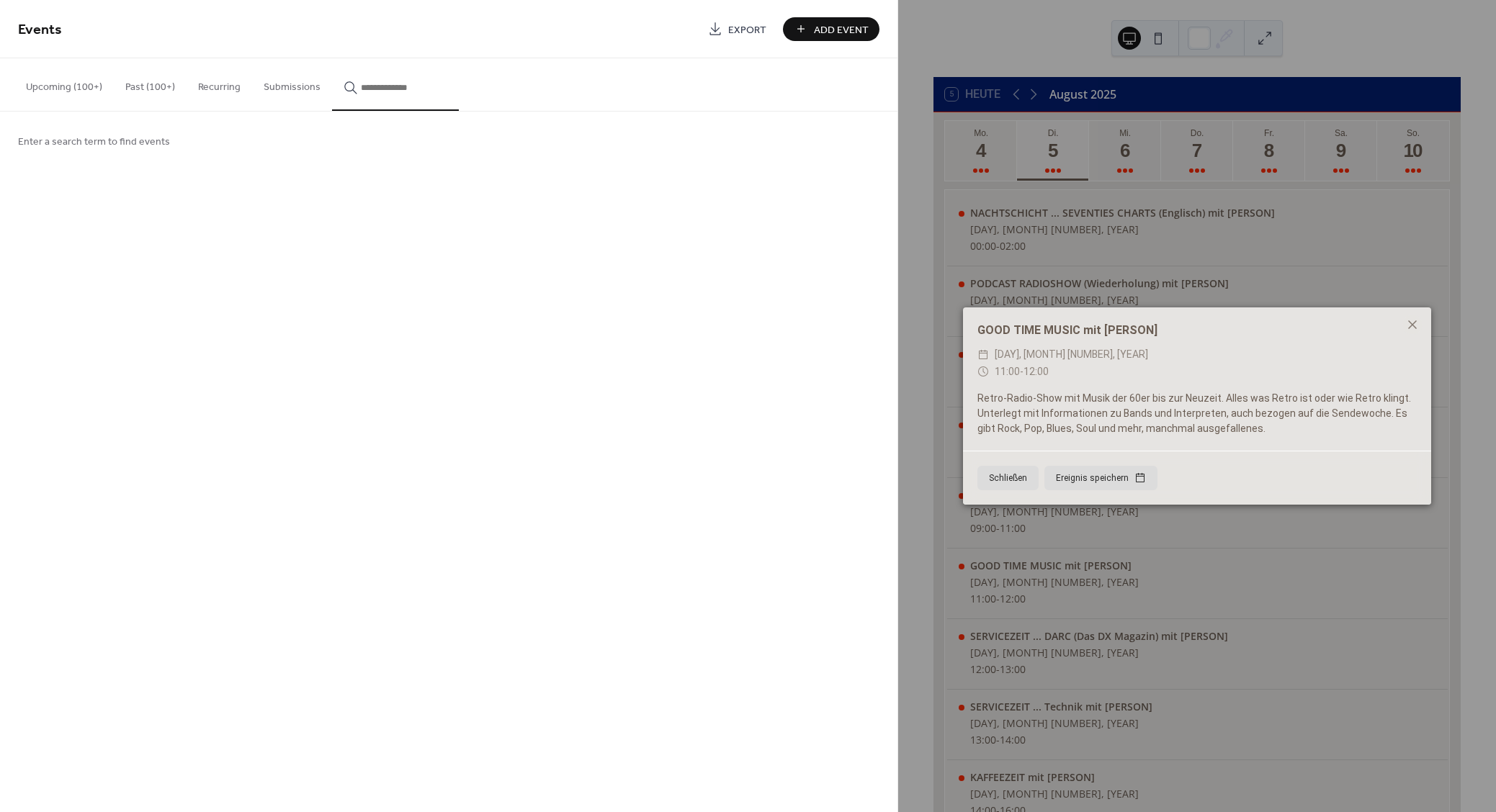 click on "GOOD TIME MUSIC mit [PERSON]" at bounding box center (1197, 330) 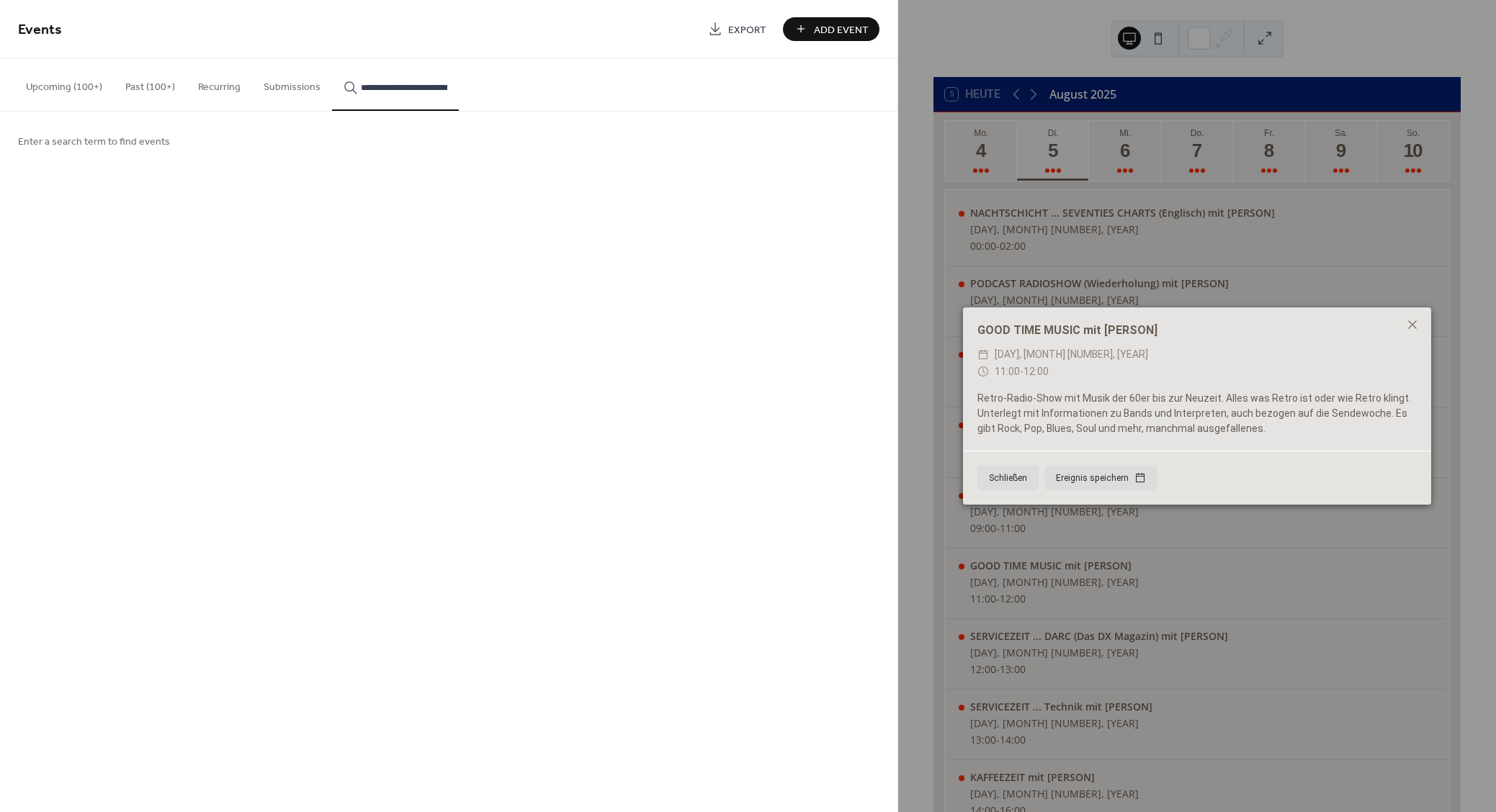scroll, scrollTop: 0, scrollLeft: 79, axis: horizontal 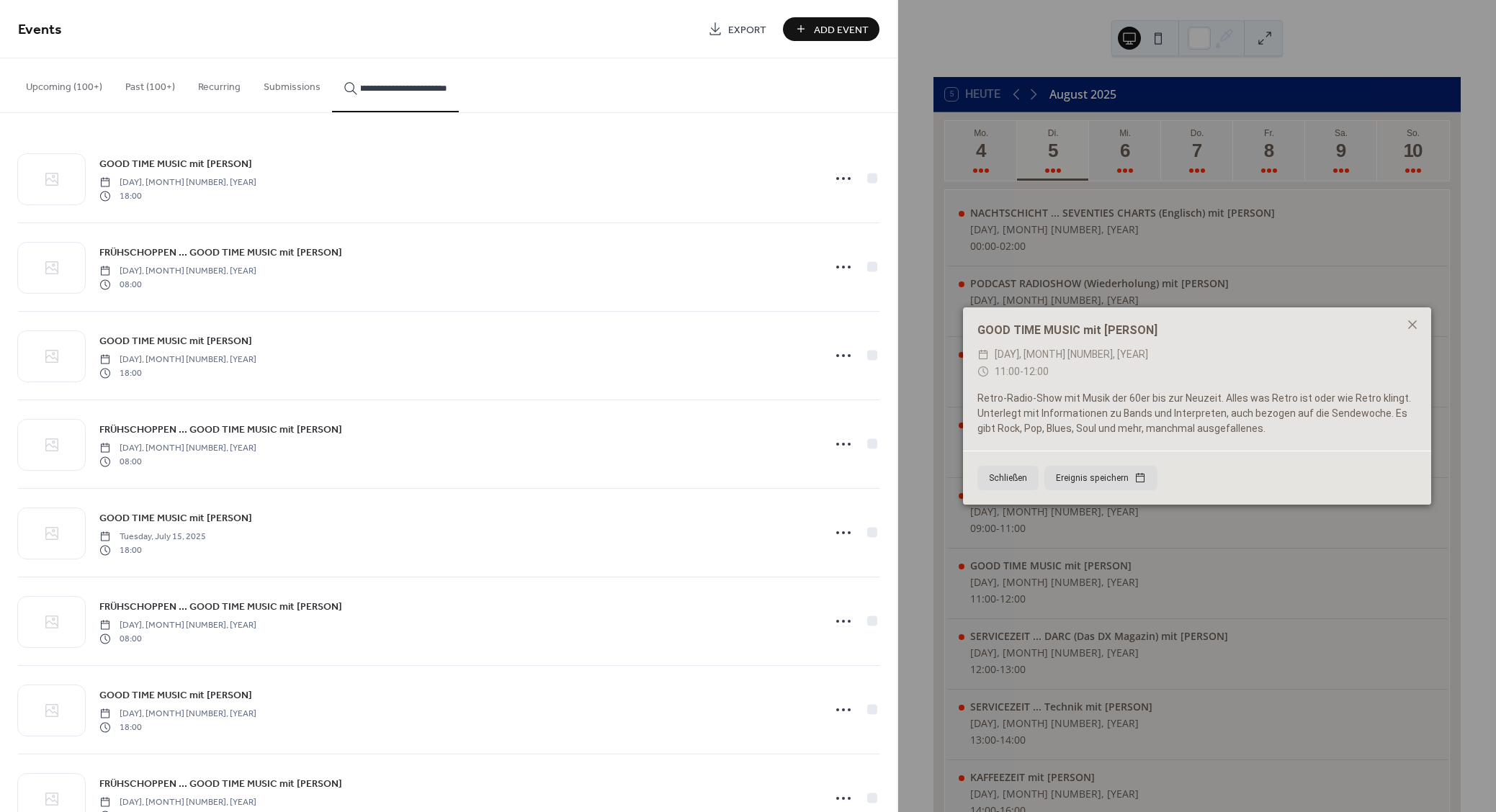 type on "**********" 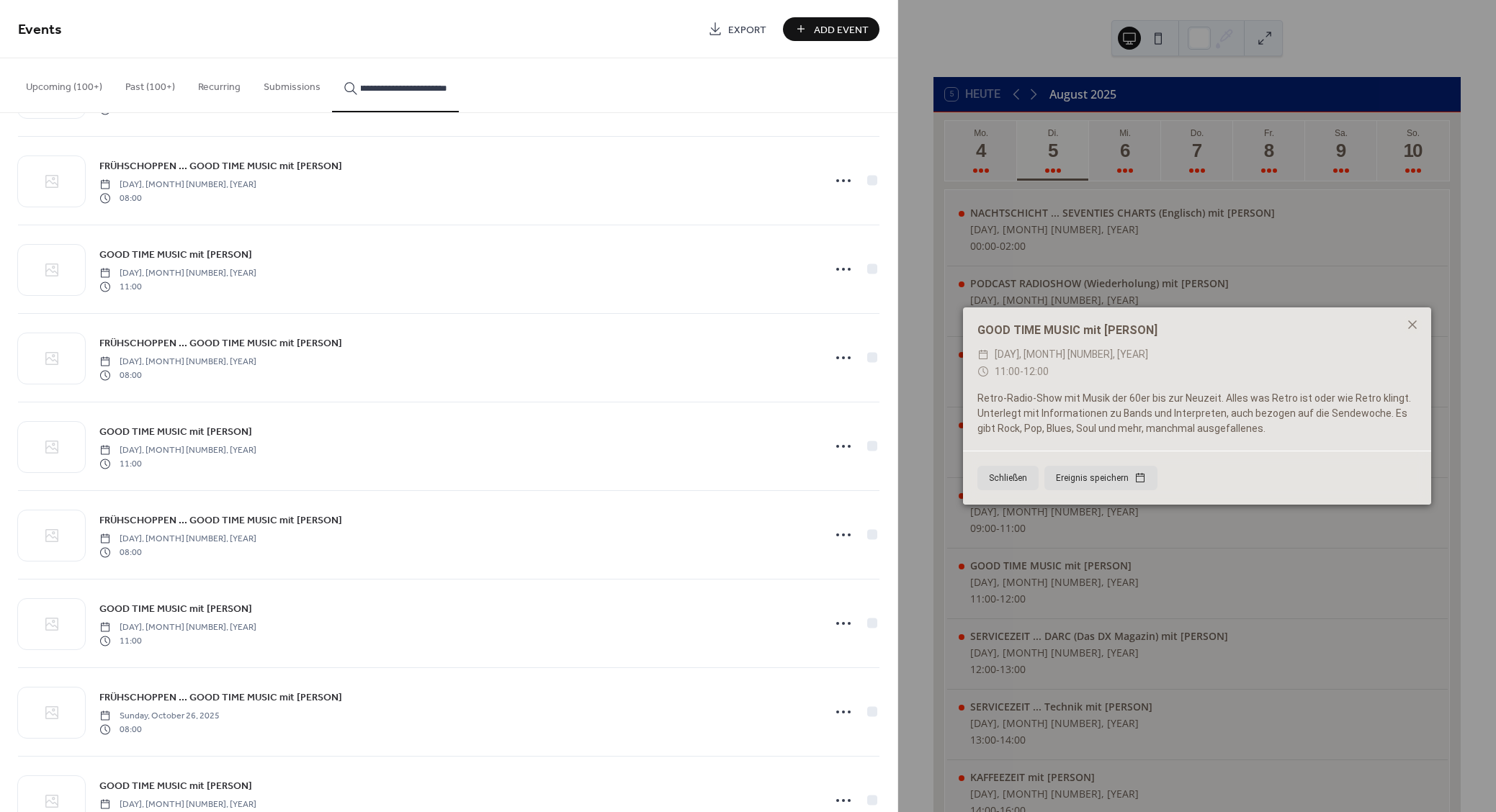 scroll, scrollTop: 2531, scrollLeft: 0, axis: vertical 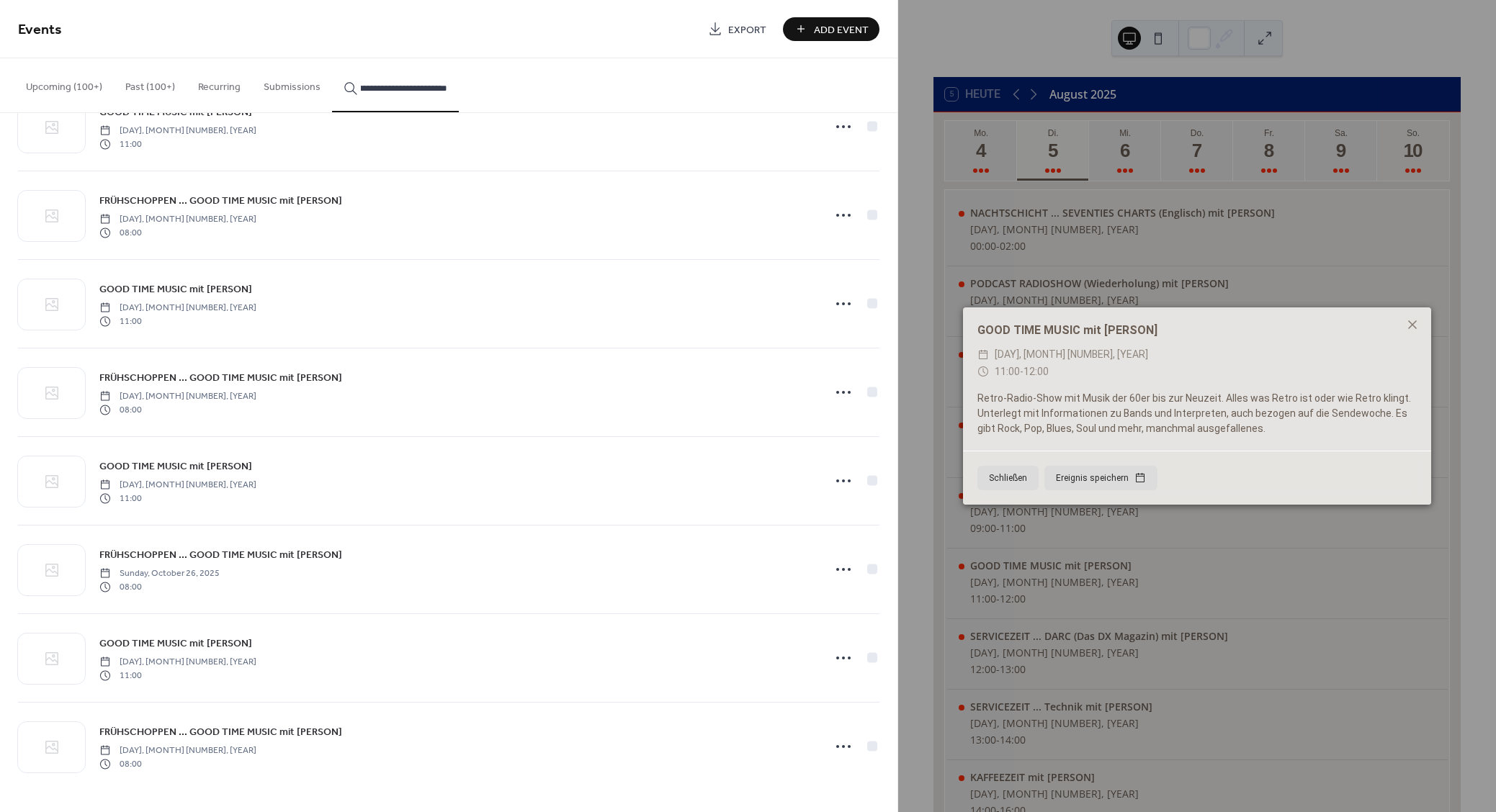 click on "GOOD TIME MUSIC mit [PERSON]" at bounding box center (176, 644) 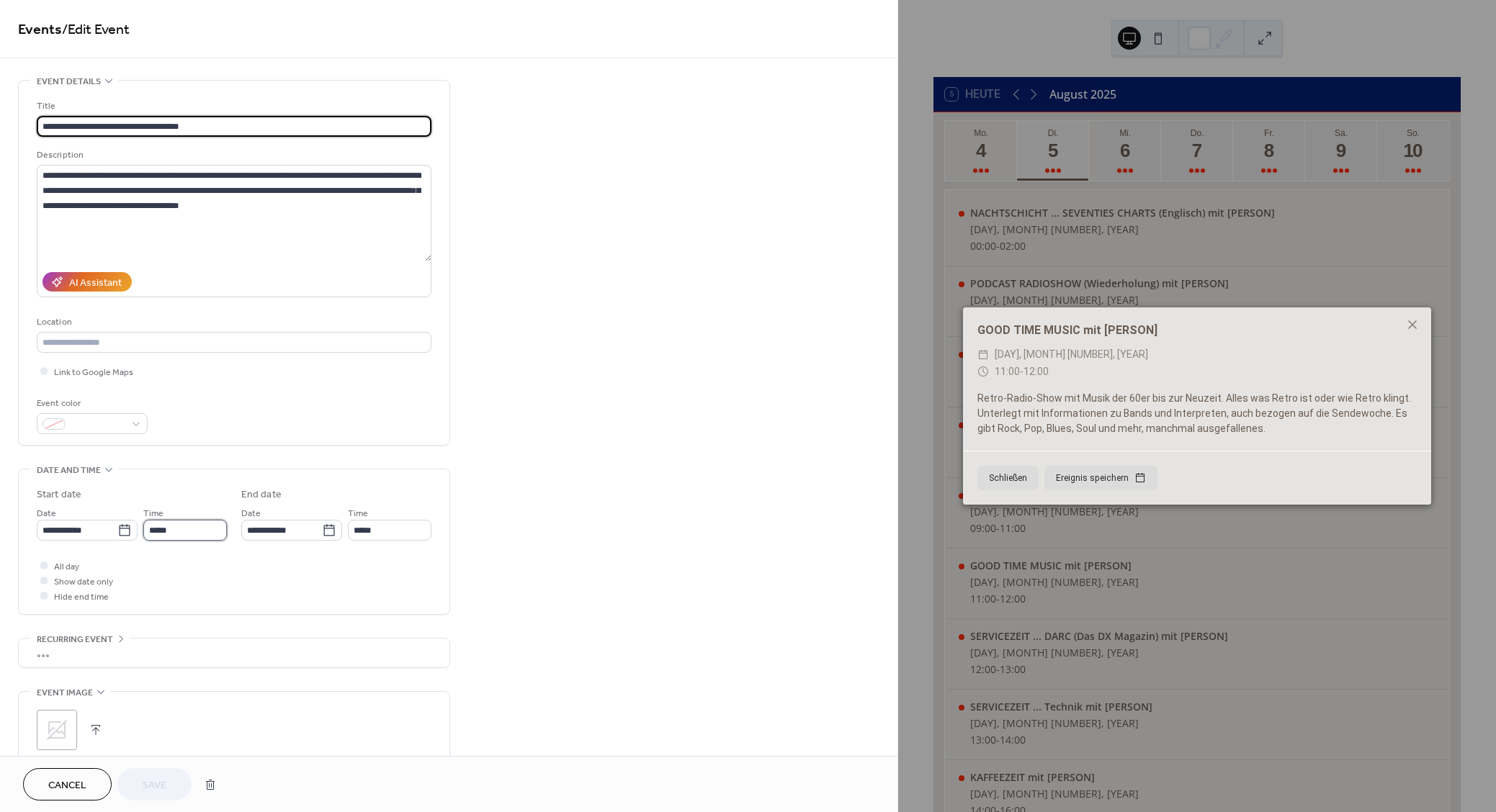 click on "*****" at bounding box center (185, 530) 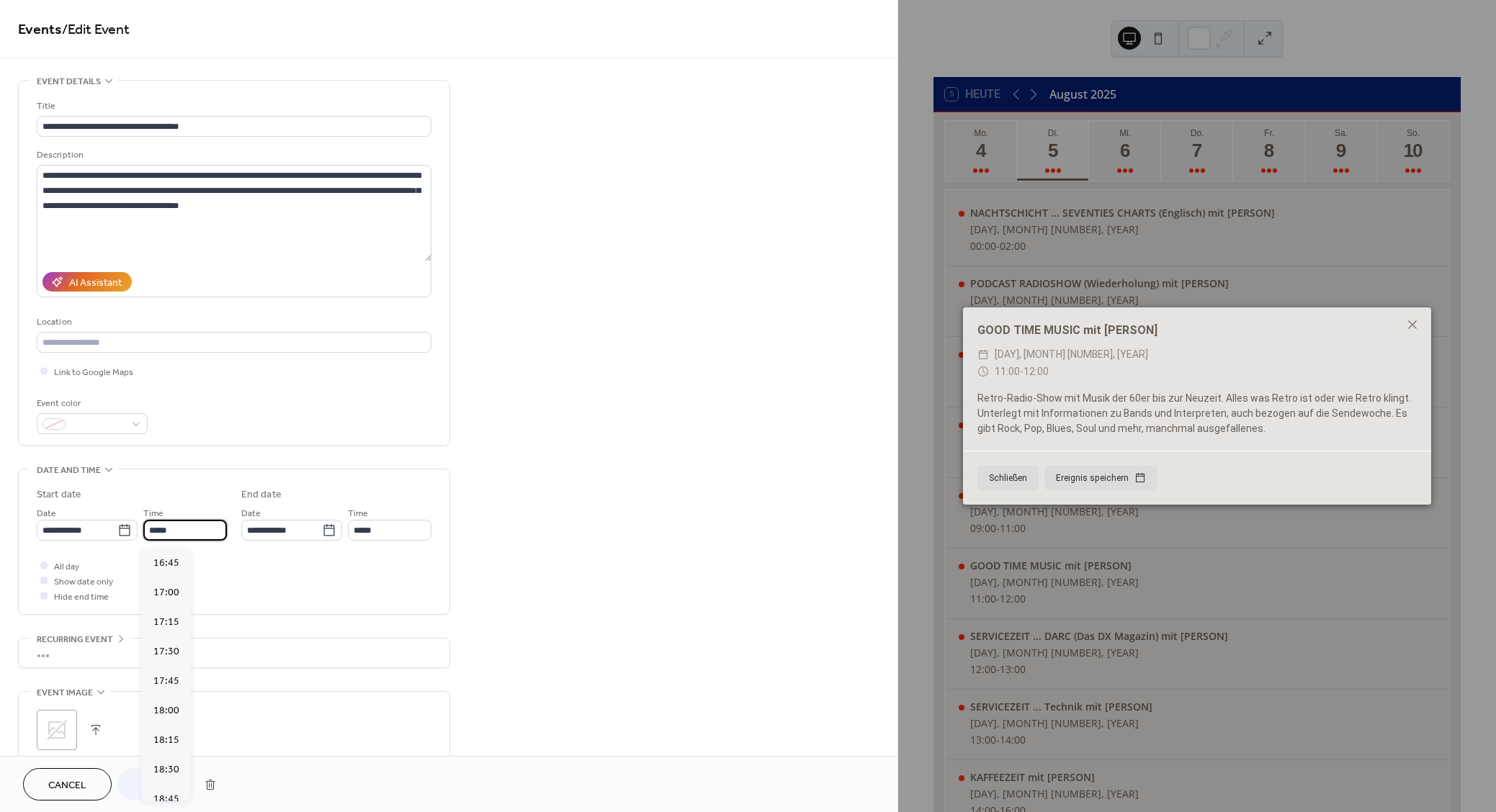 scroll, scrollTop: 1995, scrollLeft: 0, axis: vertical 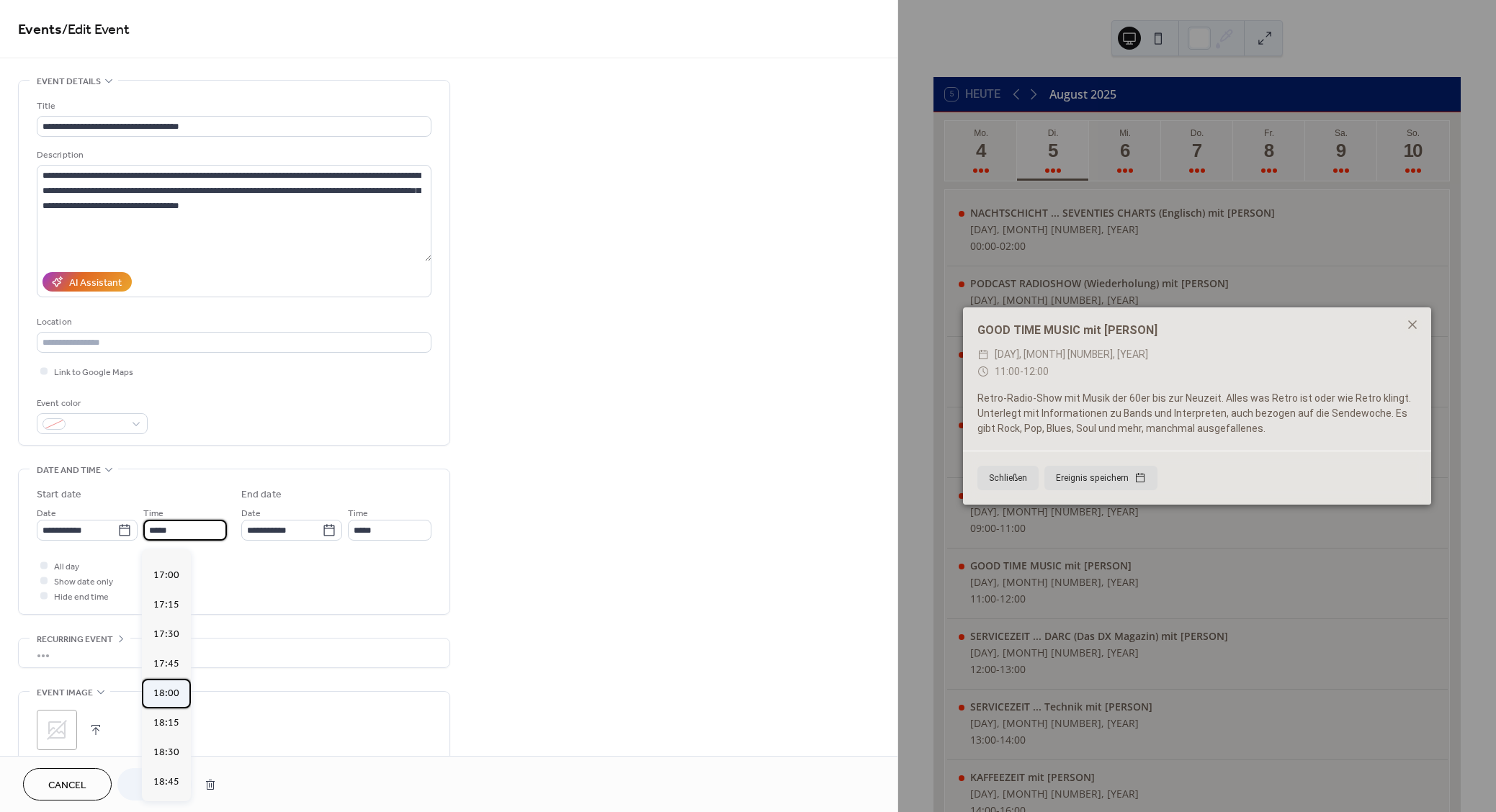click on "18:00" at bounding box center [166, 693] 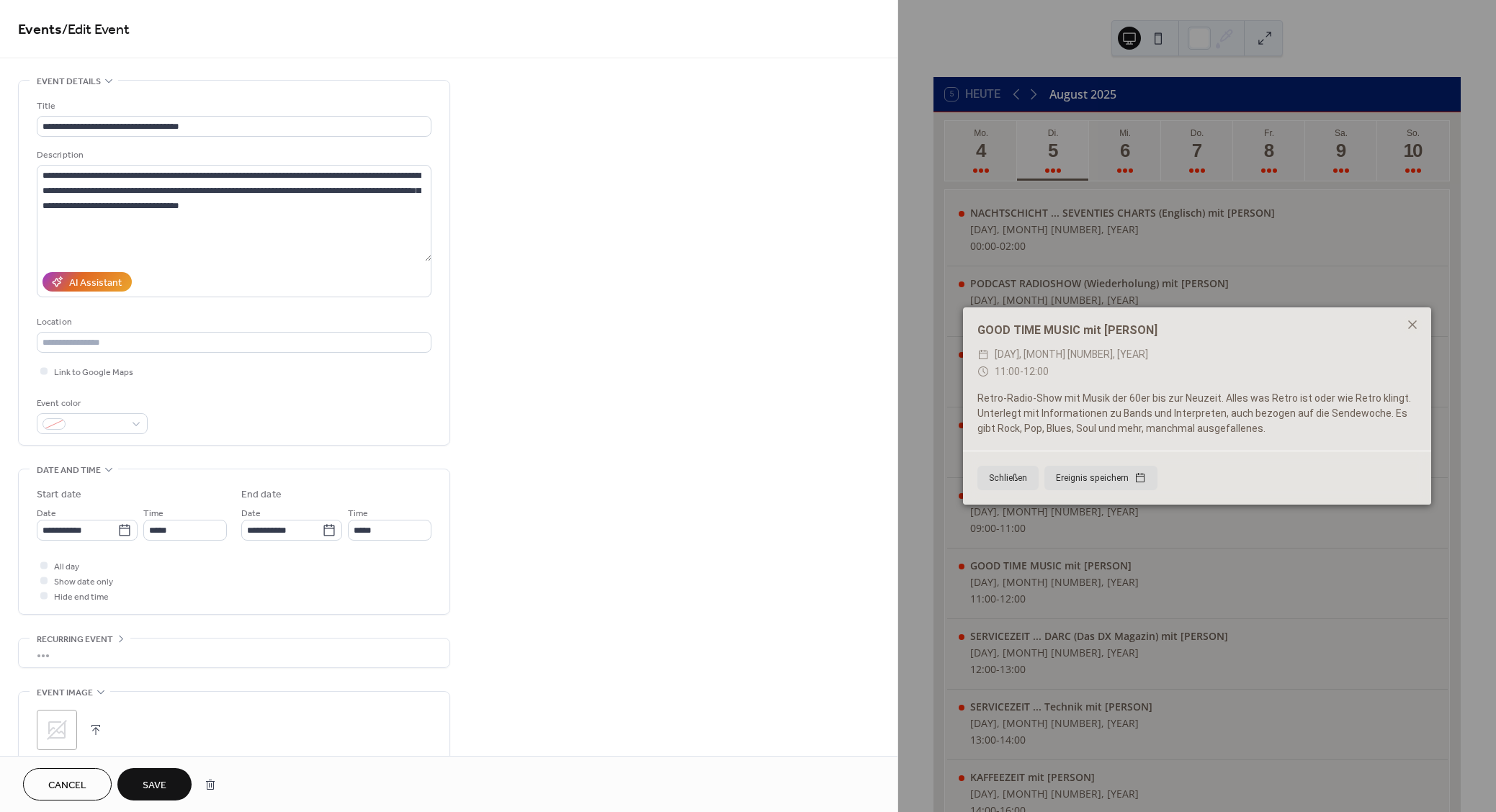 type on "*****" 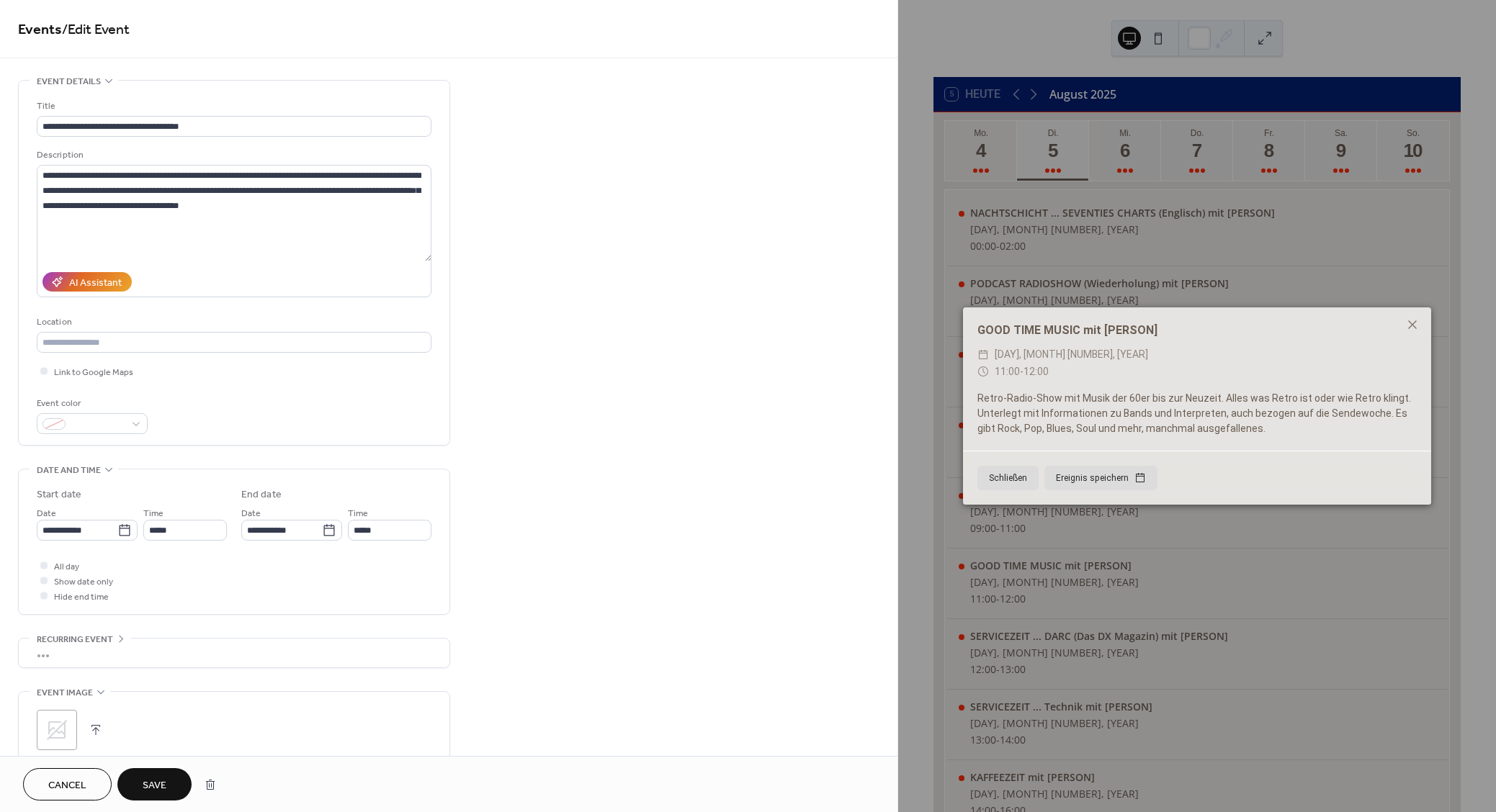 type on "*****" 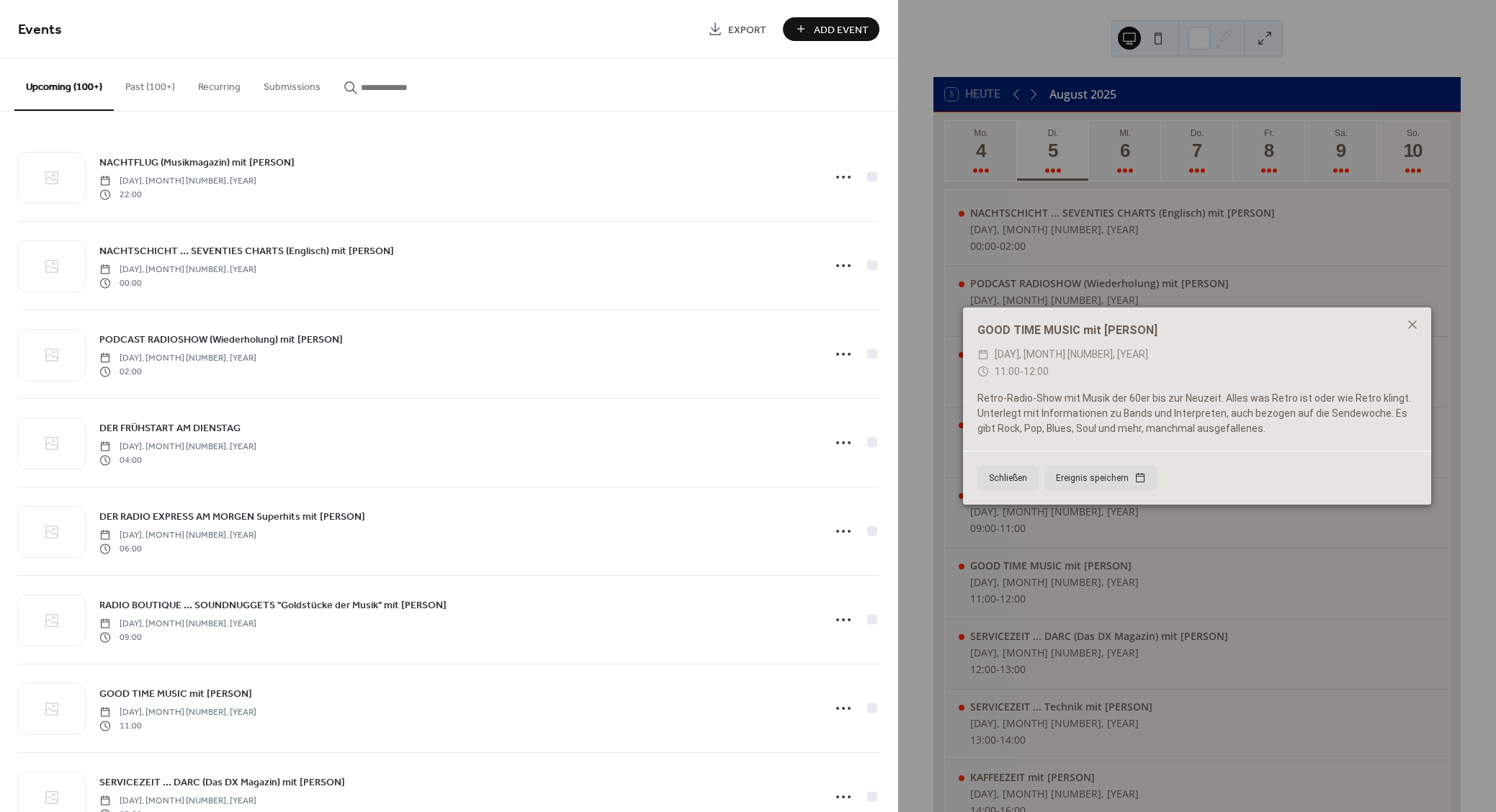 paste on "**********" 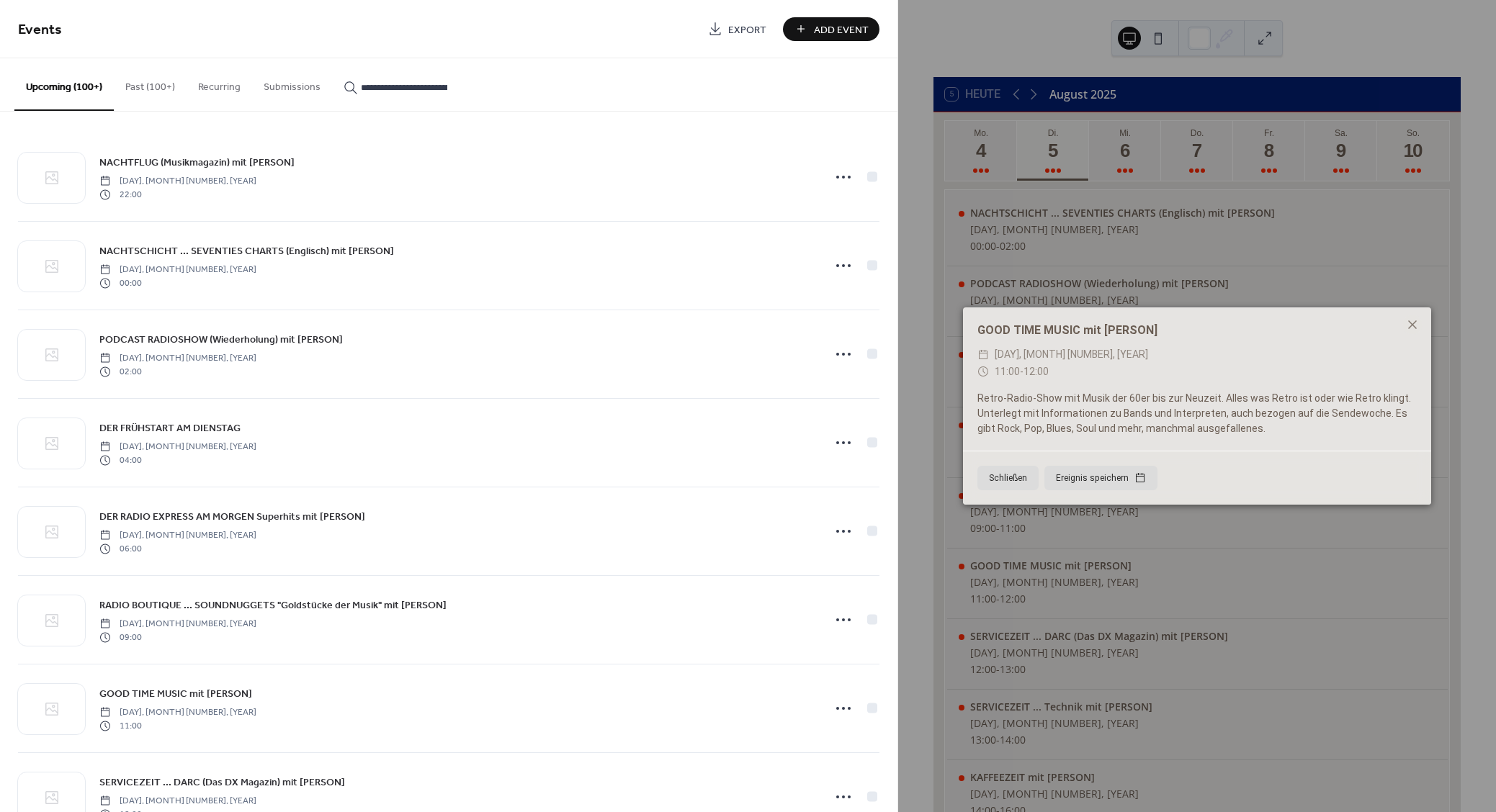 scroll, scrollTop: 0, scrollLeft: 79, axis: horizontal 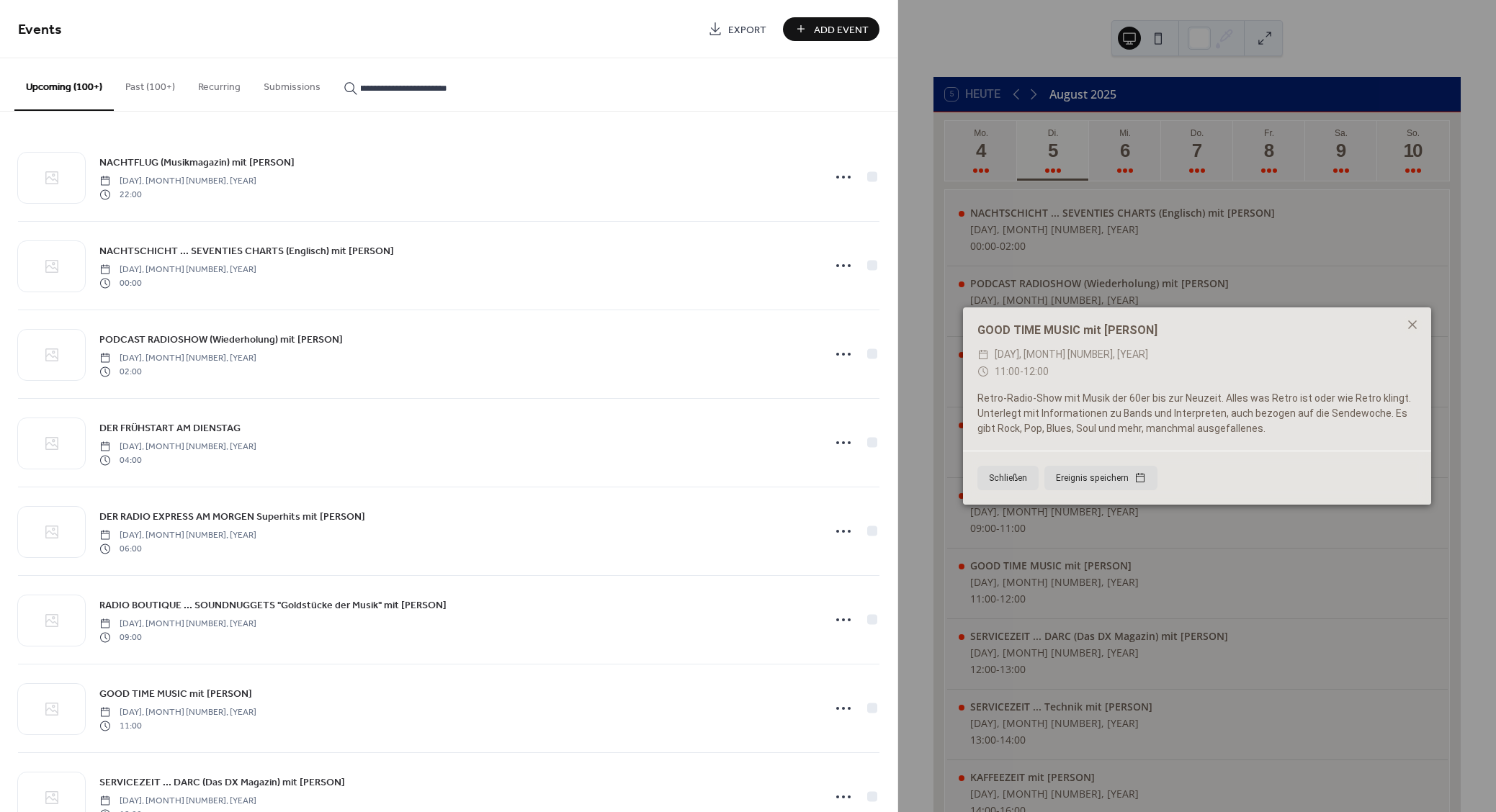 type on "**********" 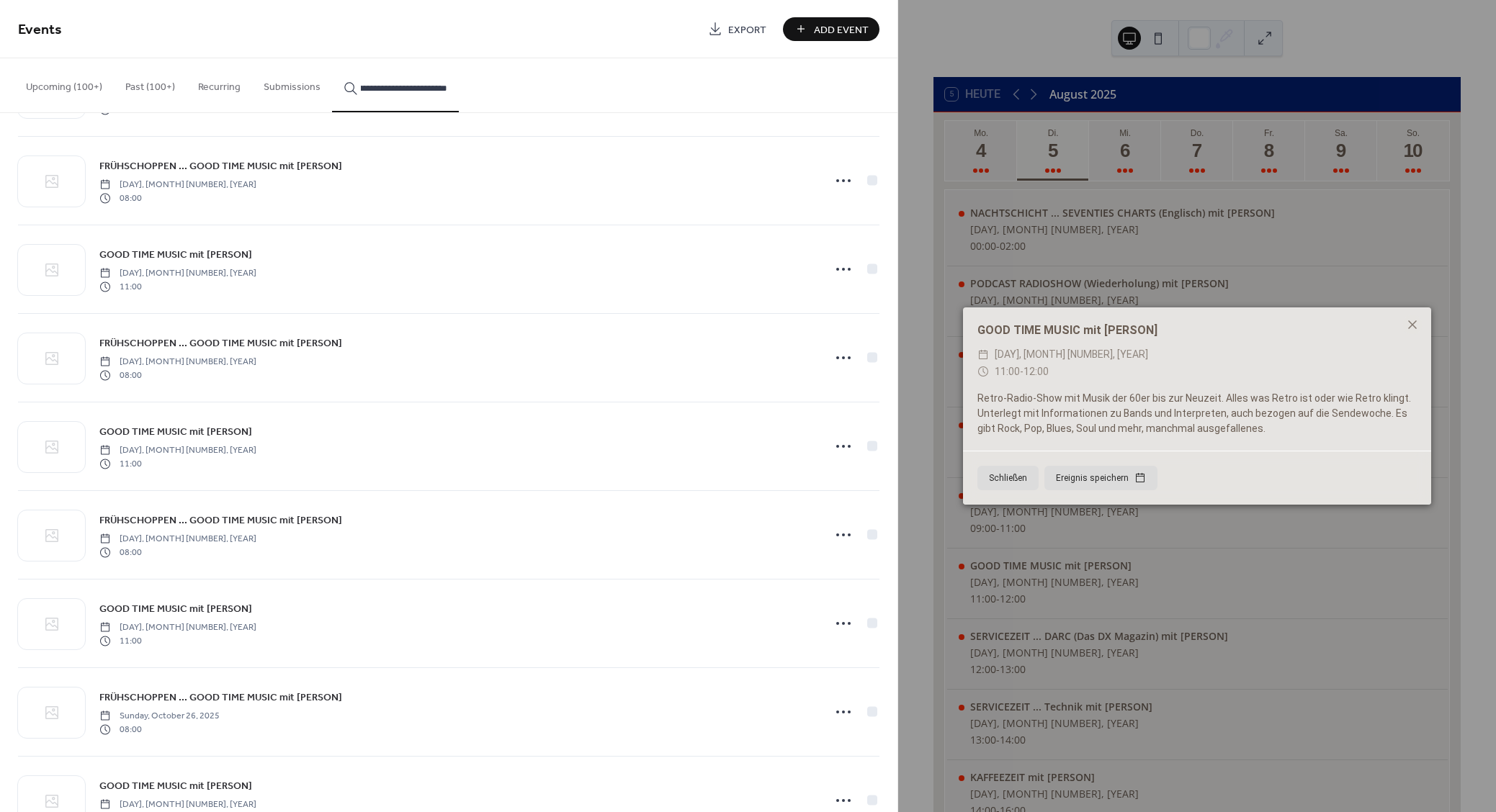 scroll, scrollTop: 2531, scrollLeft: 0, axis: vertical 